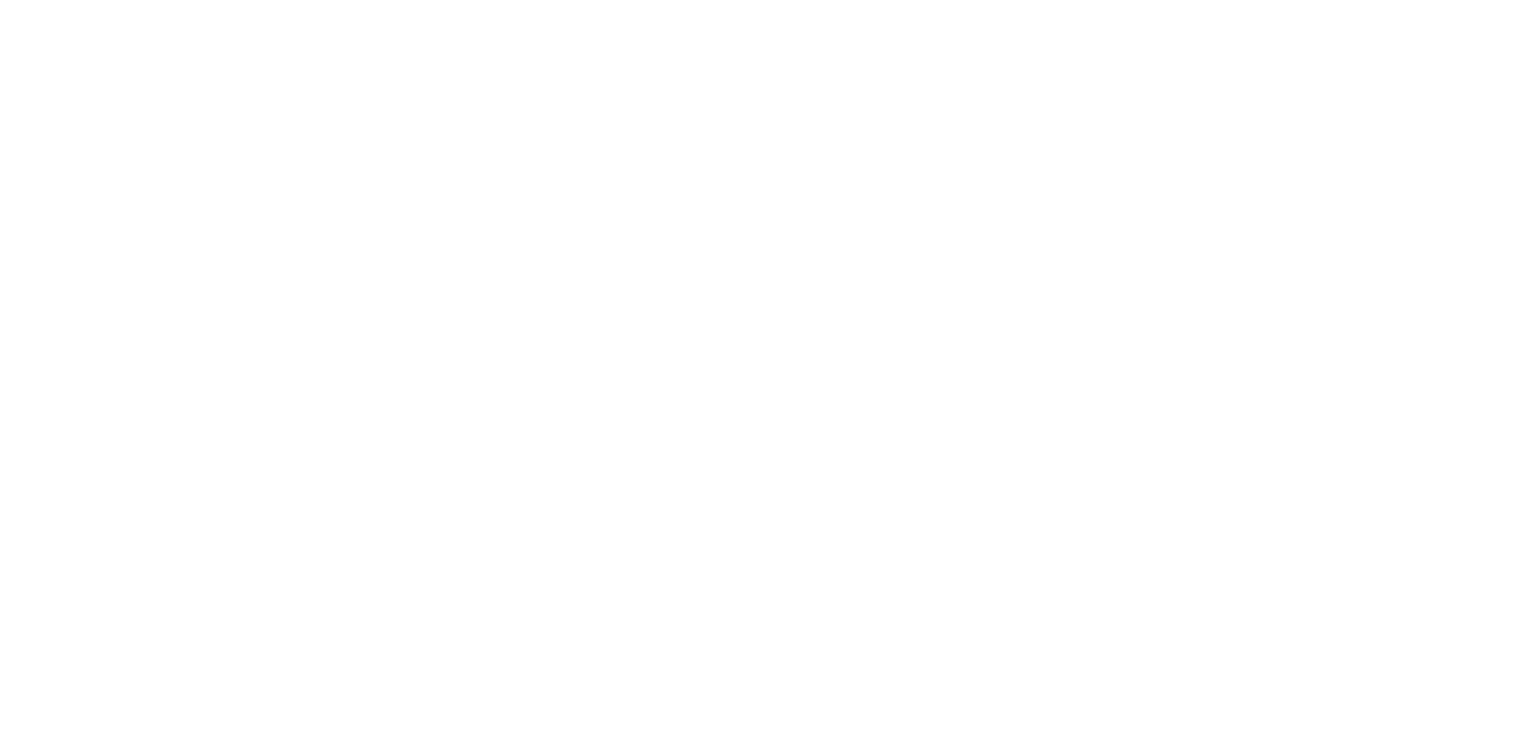 scroll, scrollTop: 0, scrollLeft: 0, axis: both 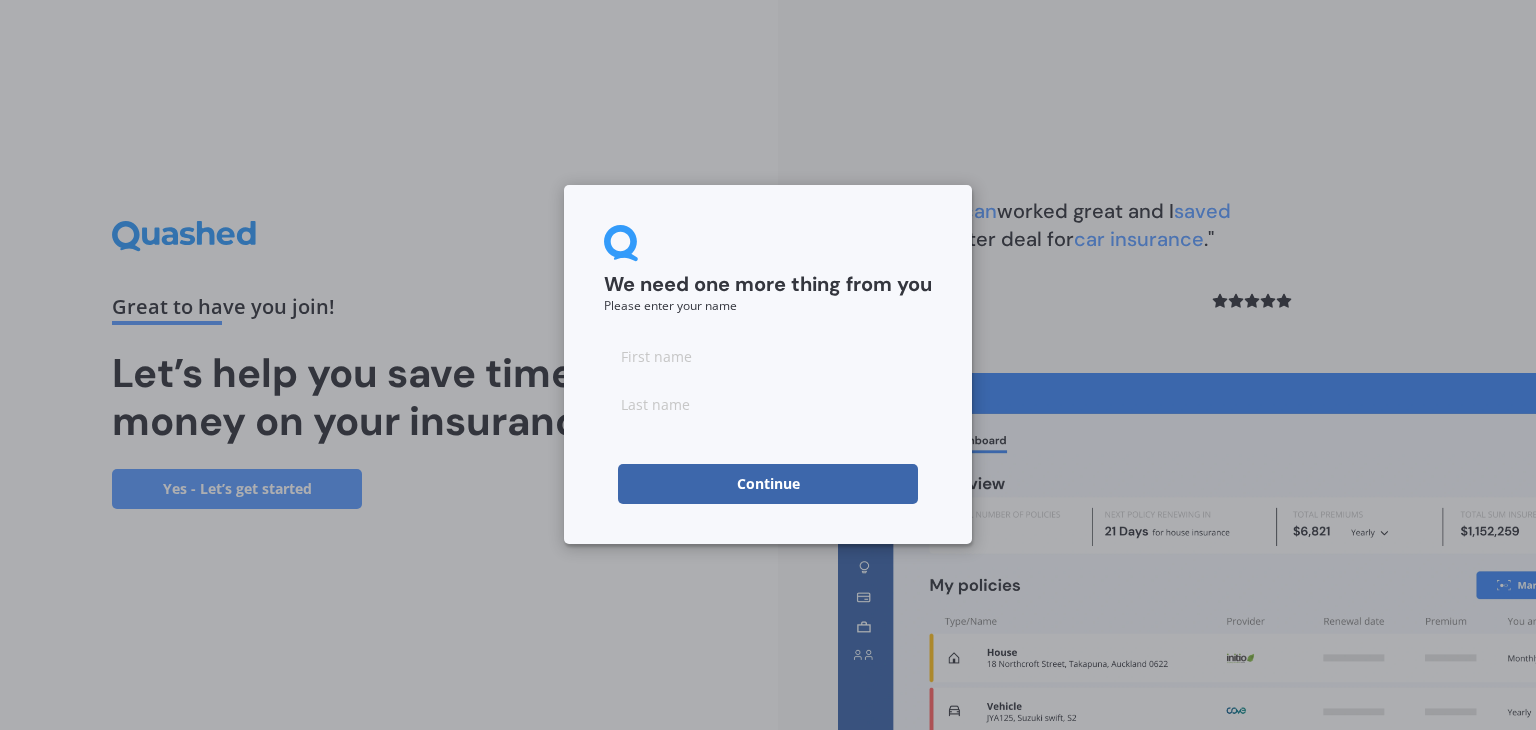 click at bounding box center (768, 356) 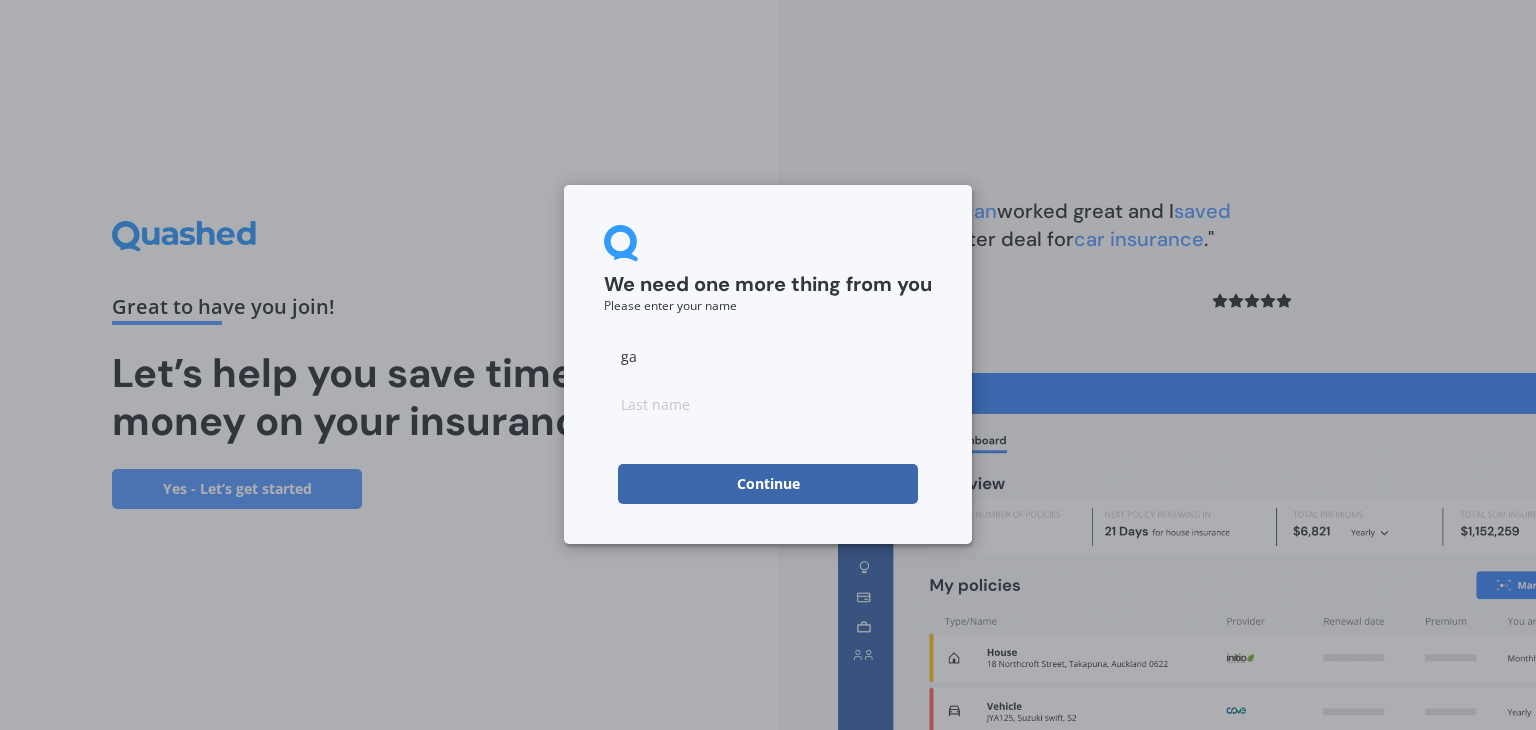 type on "g" 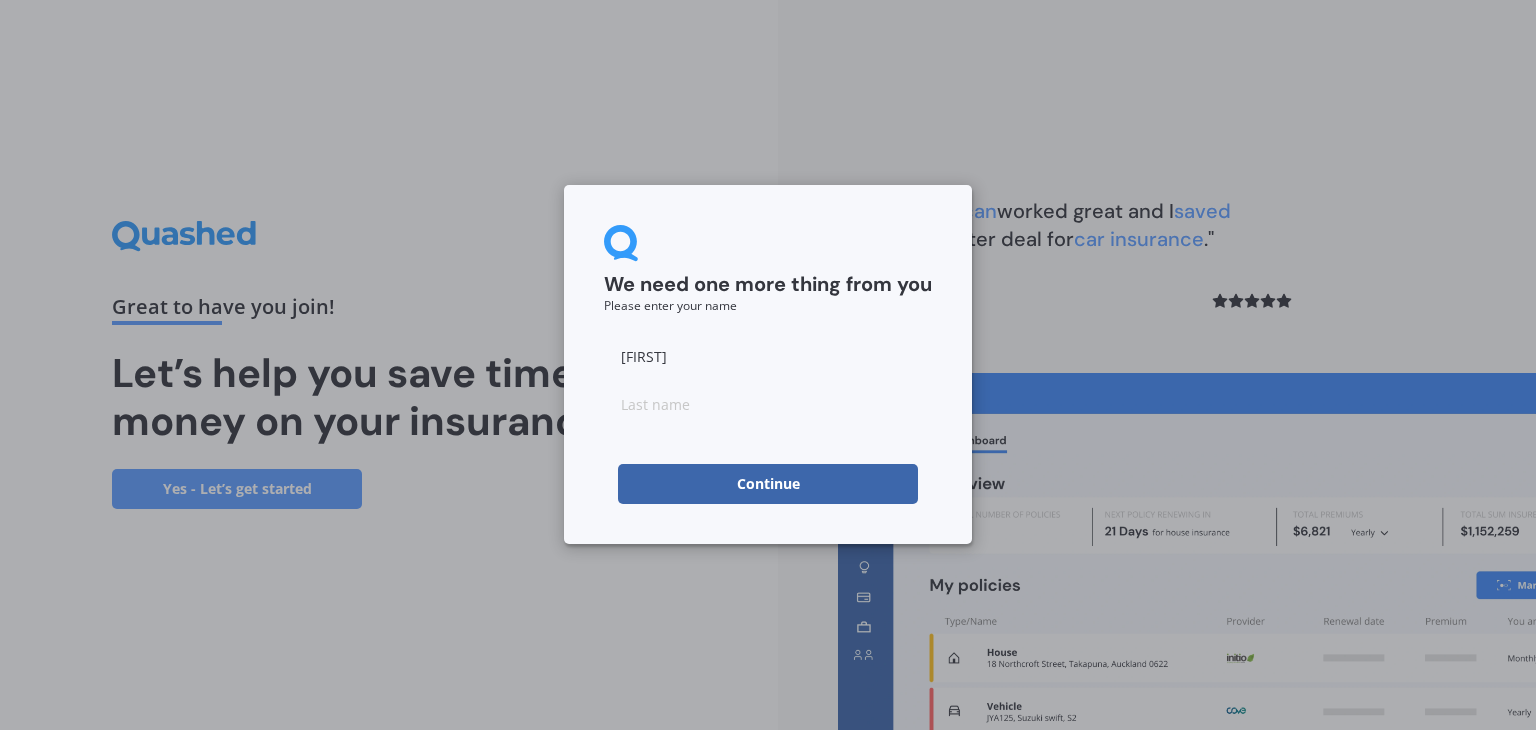 type on "[FIRST]" 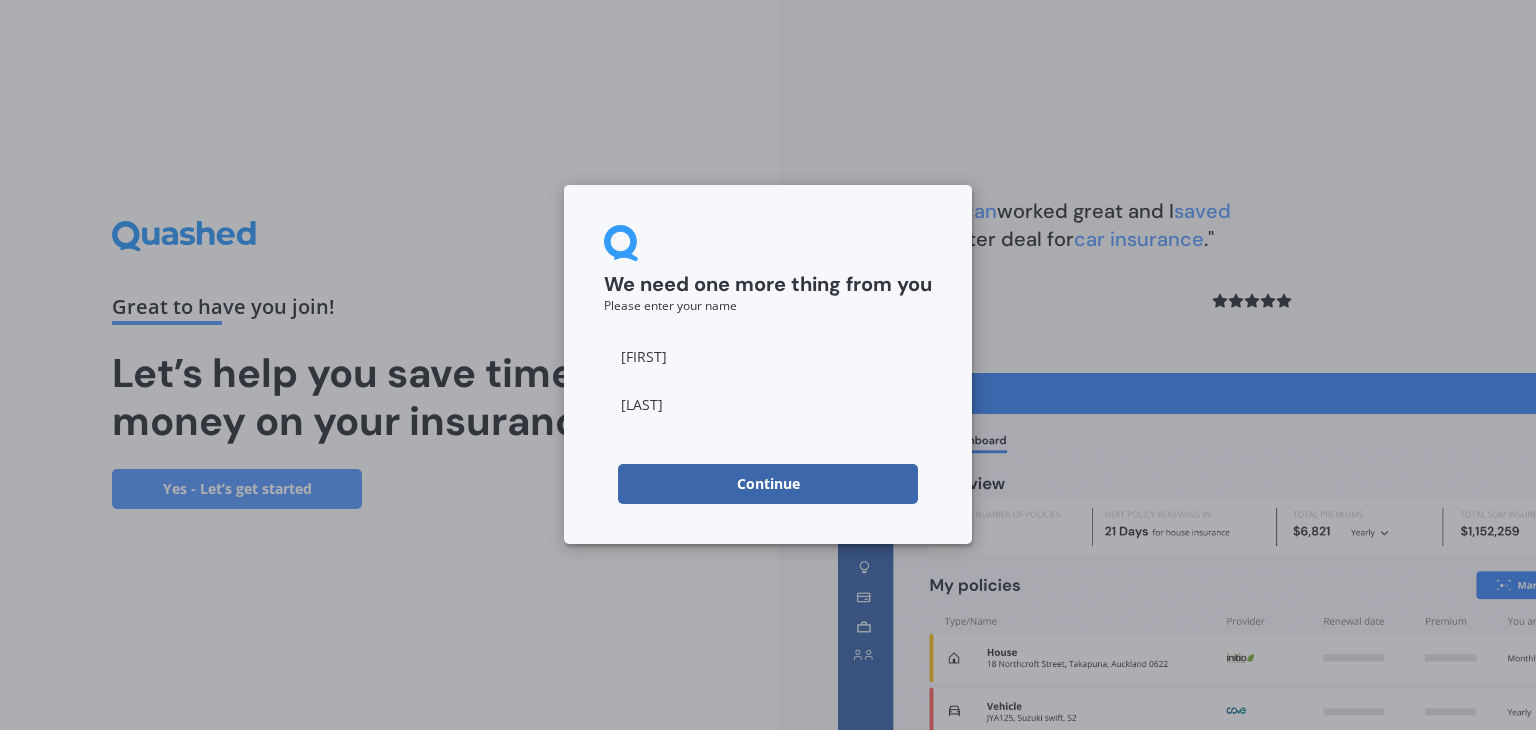 type on "[LAST]" 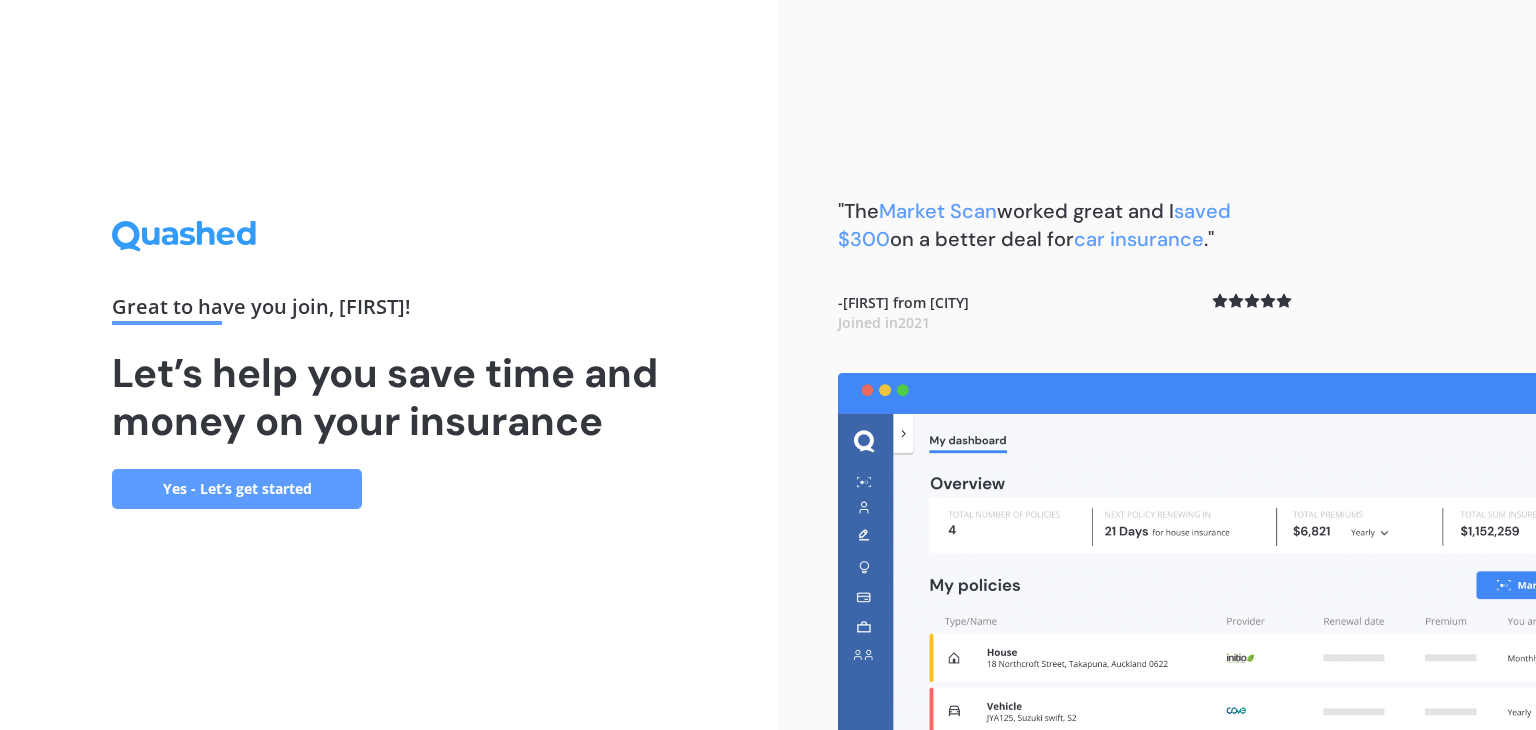 click on "Yes - Let’s get started" at bounding box center (237, 489) 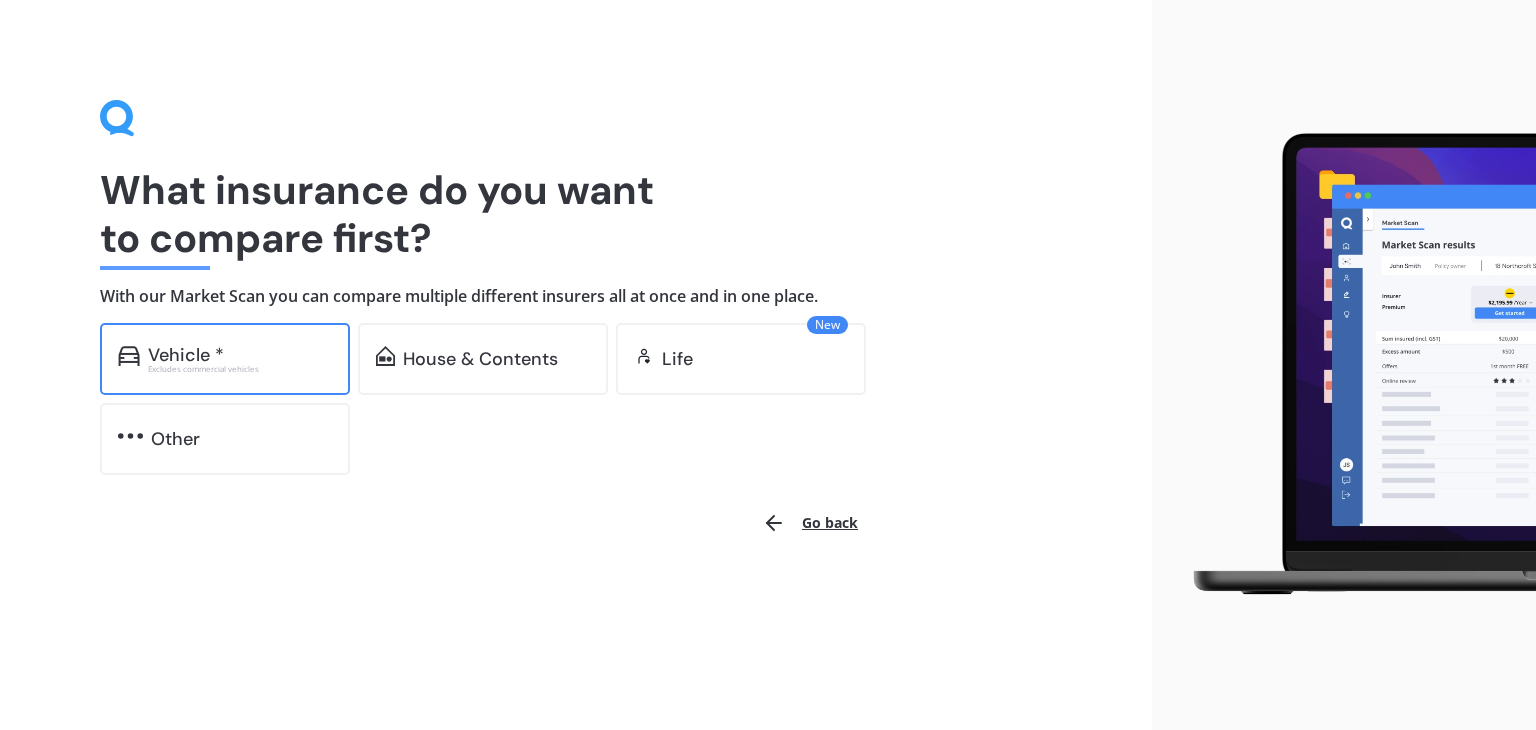 click on "Vehicle * Excludes commercial vehicles" at bounding box center [225, 359] 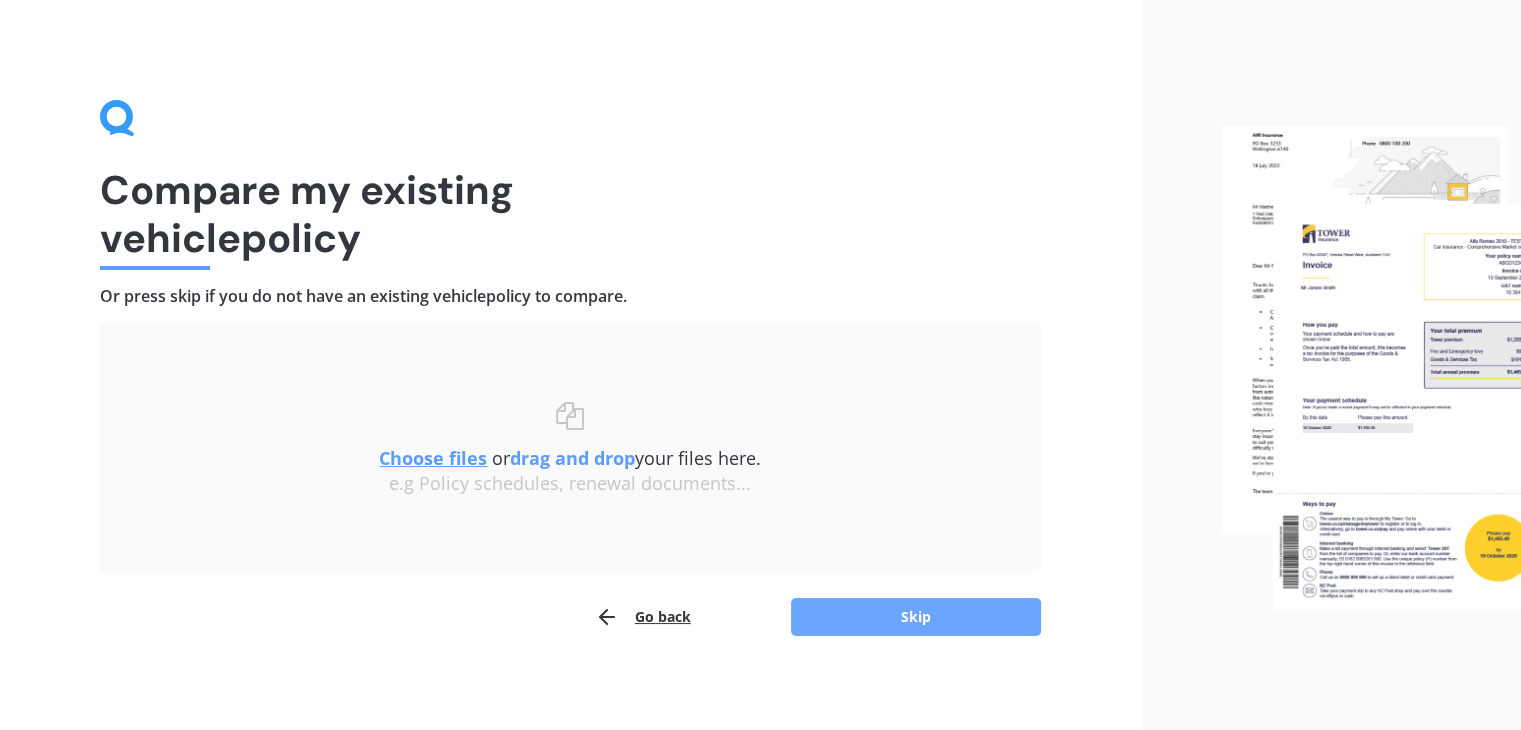 click on "Skip" at bounding box center [916, 617] 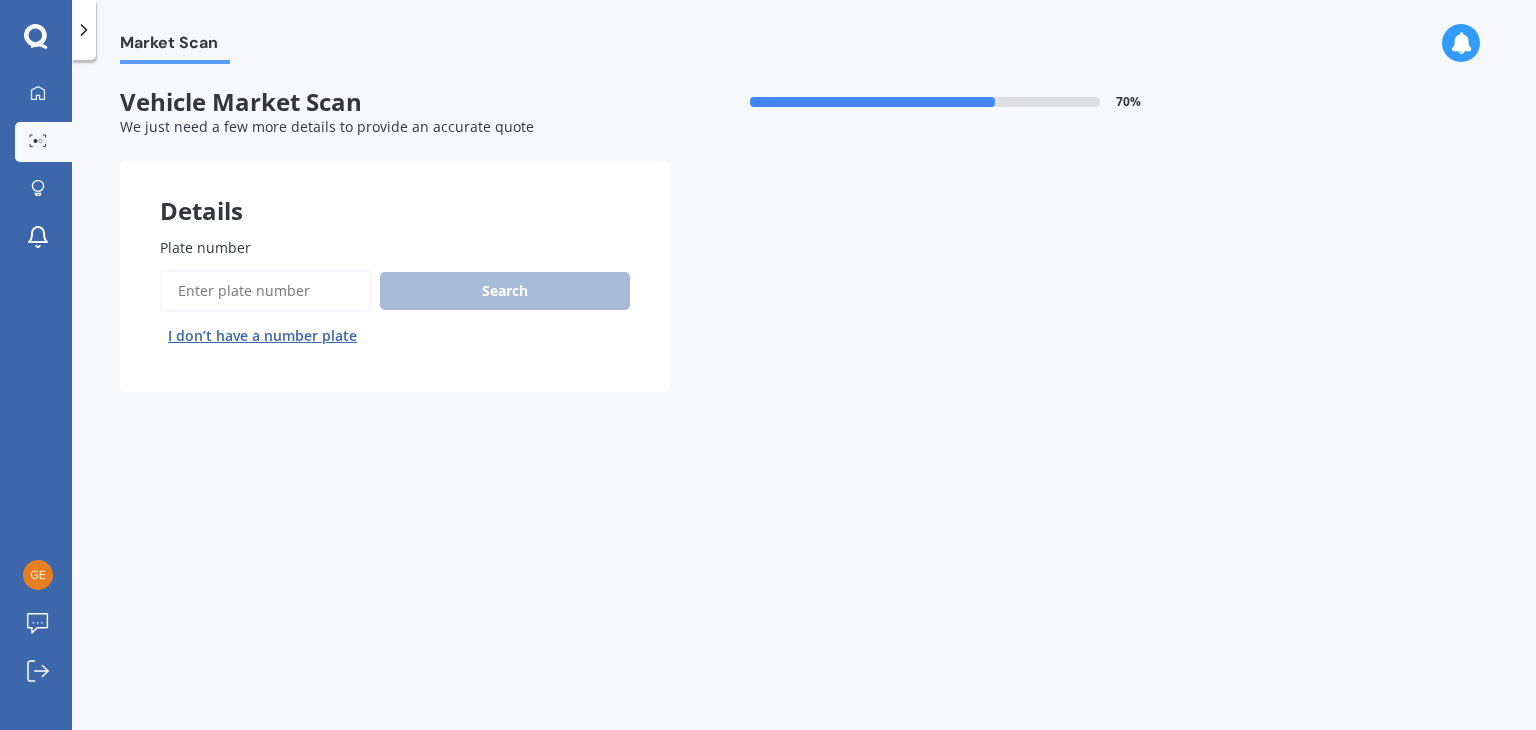 click on "Plate number" at bounding box center [205, 247] 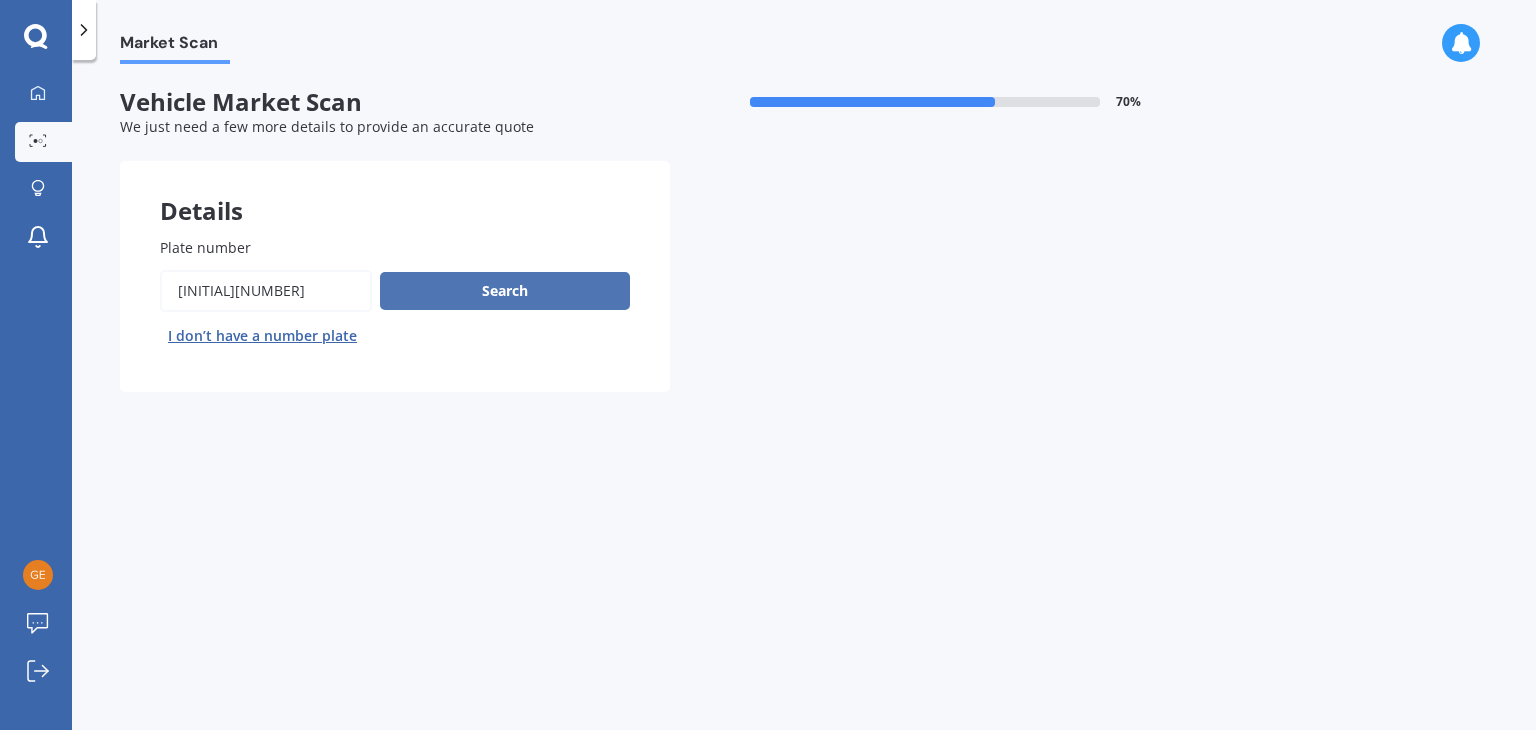 type on "[INITIAL][NUMBER]" 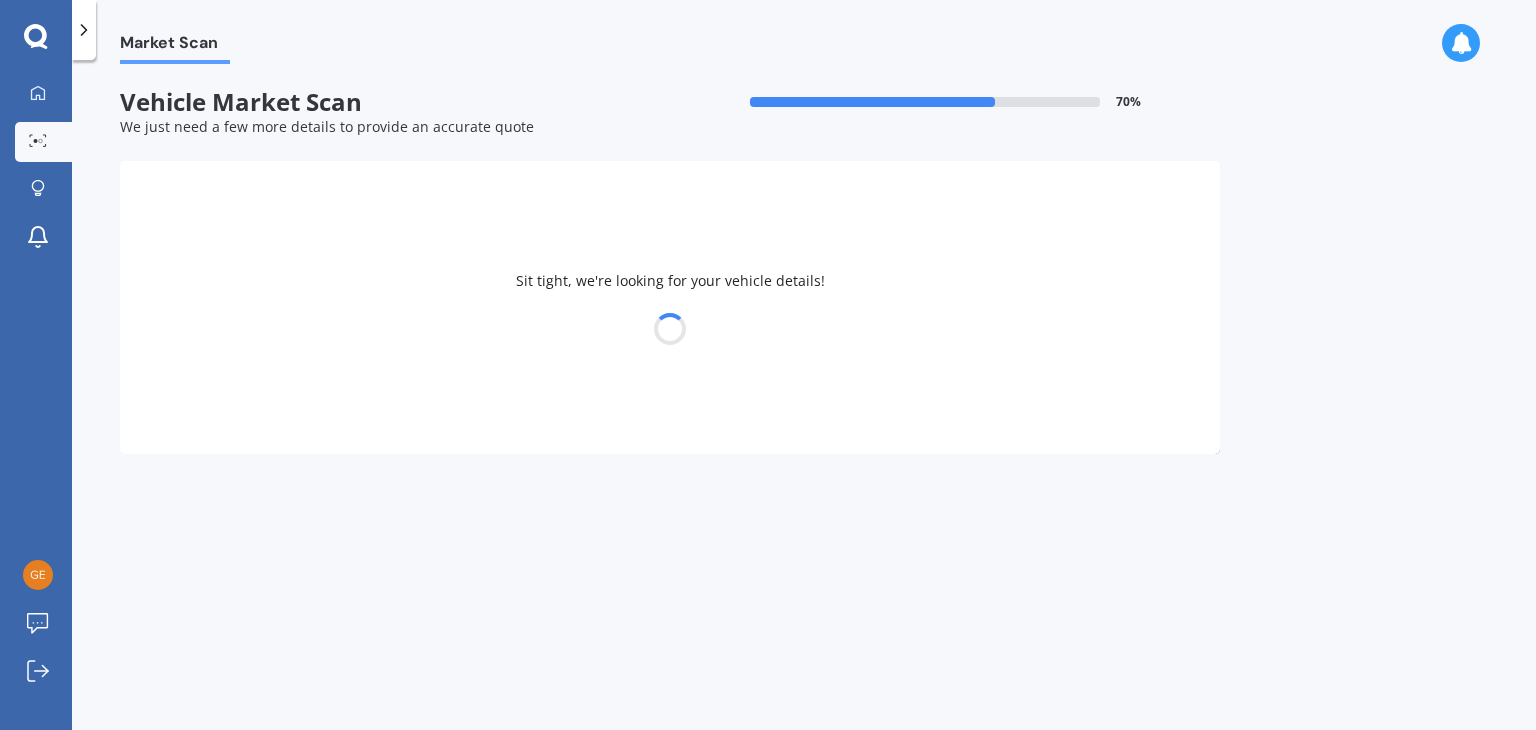 select on "TOYOTA" 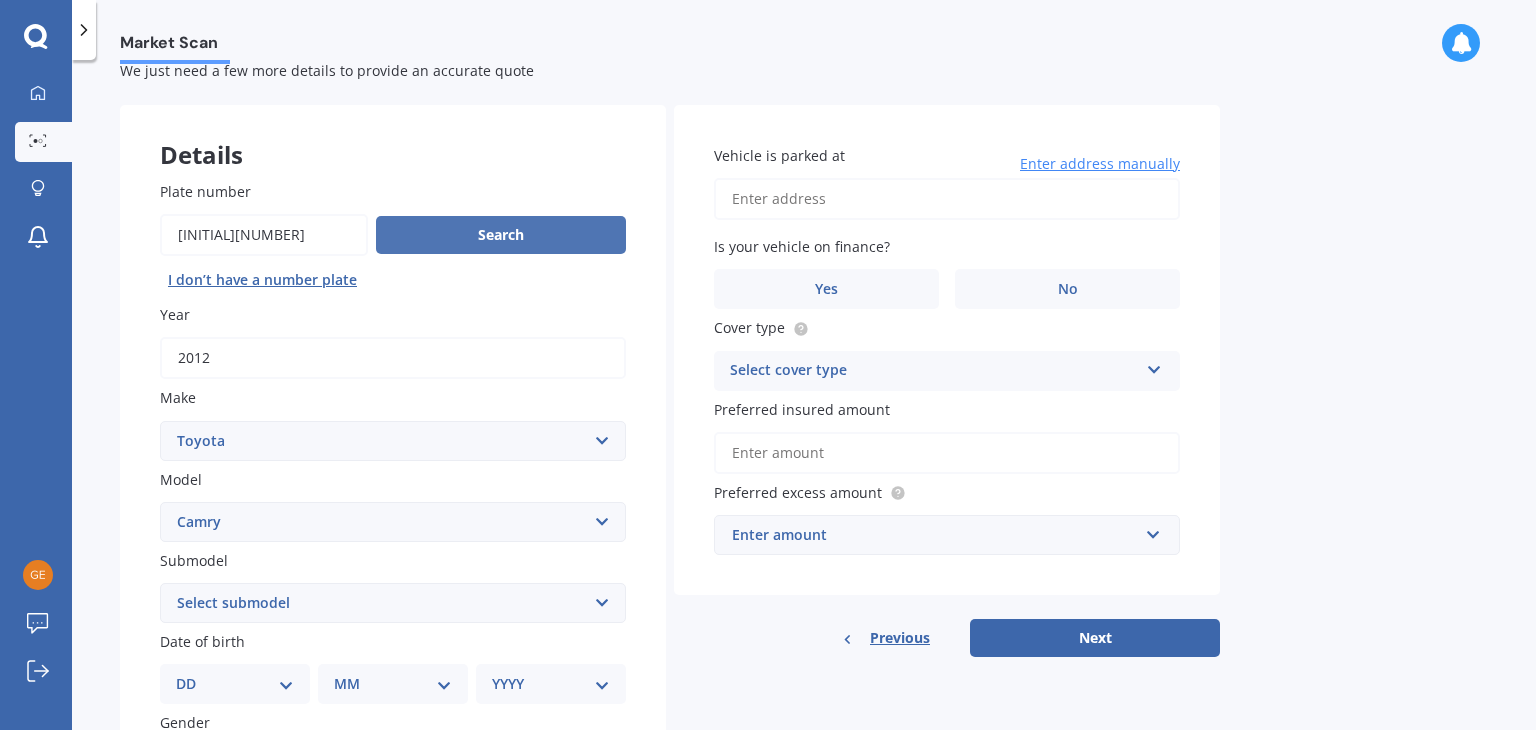 scroll, scrollTop: 56, scrollLeft: 0, axis: vertical 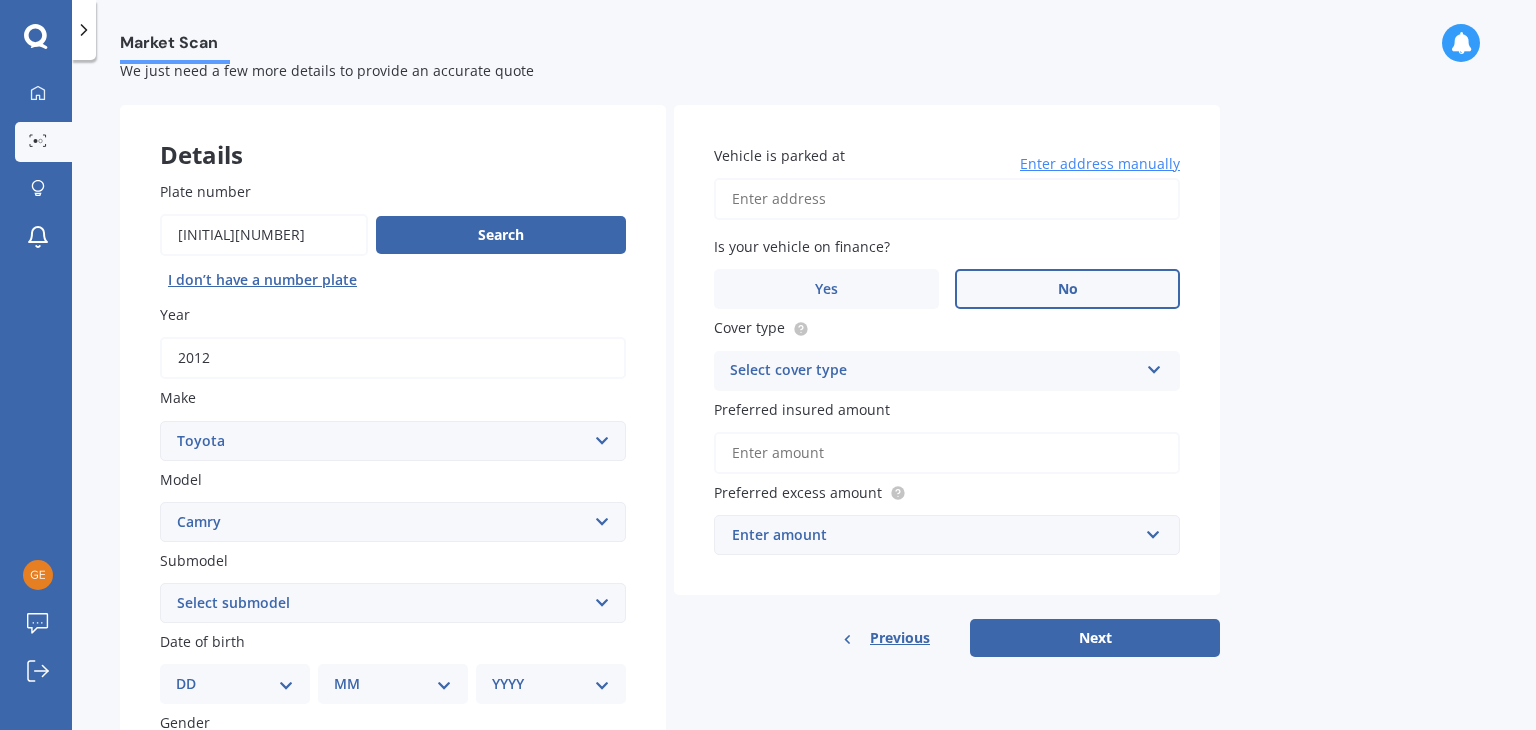 click on "No" at bounding box center (1067, 289) 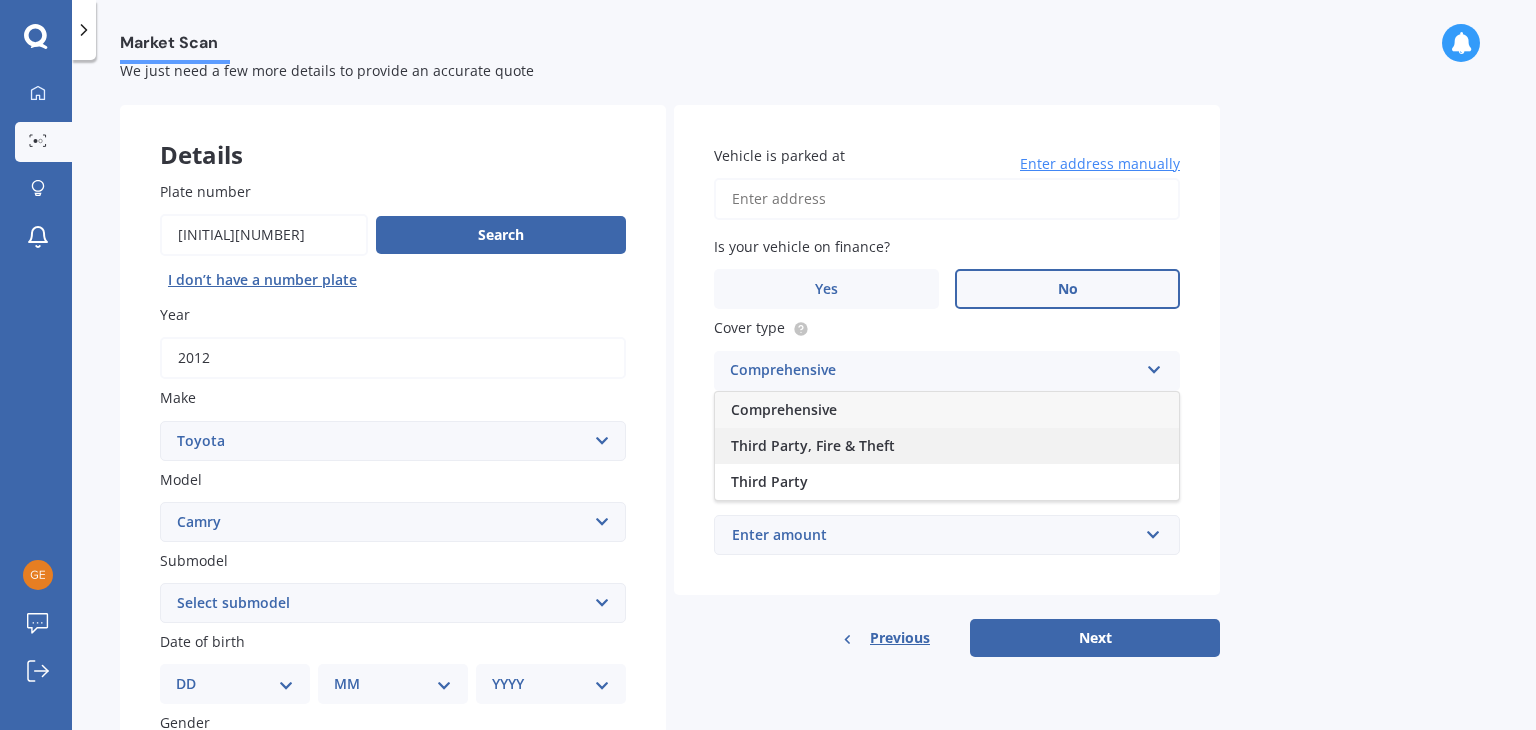 click on "Third Party, Fire & Theft" at bounding box center [947, 446] 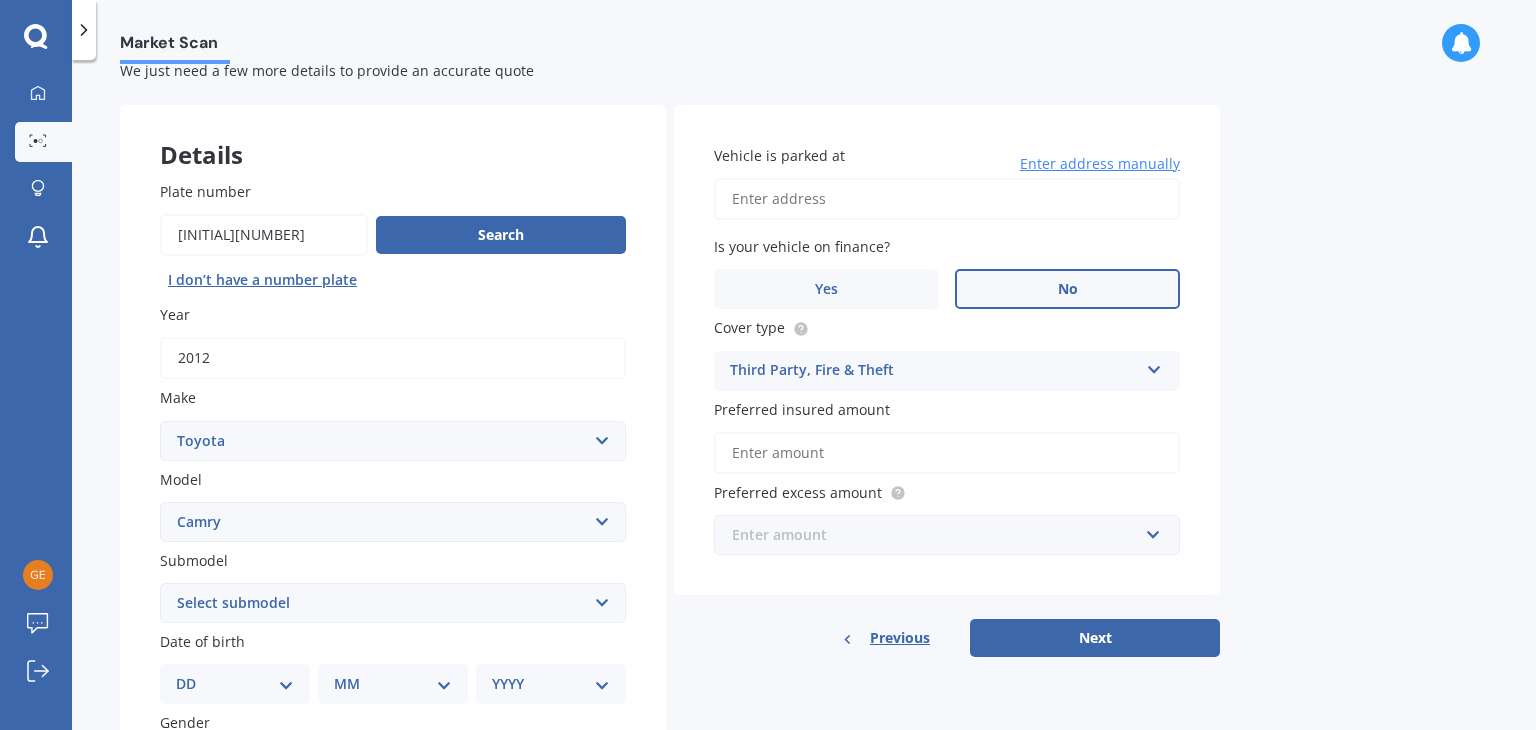 click at bounding box center [940, 535] 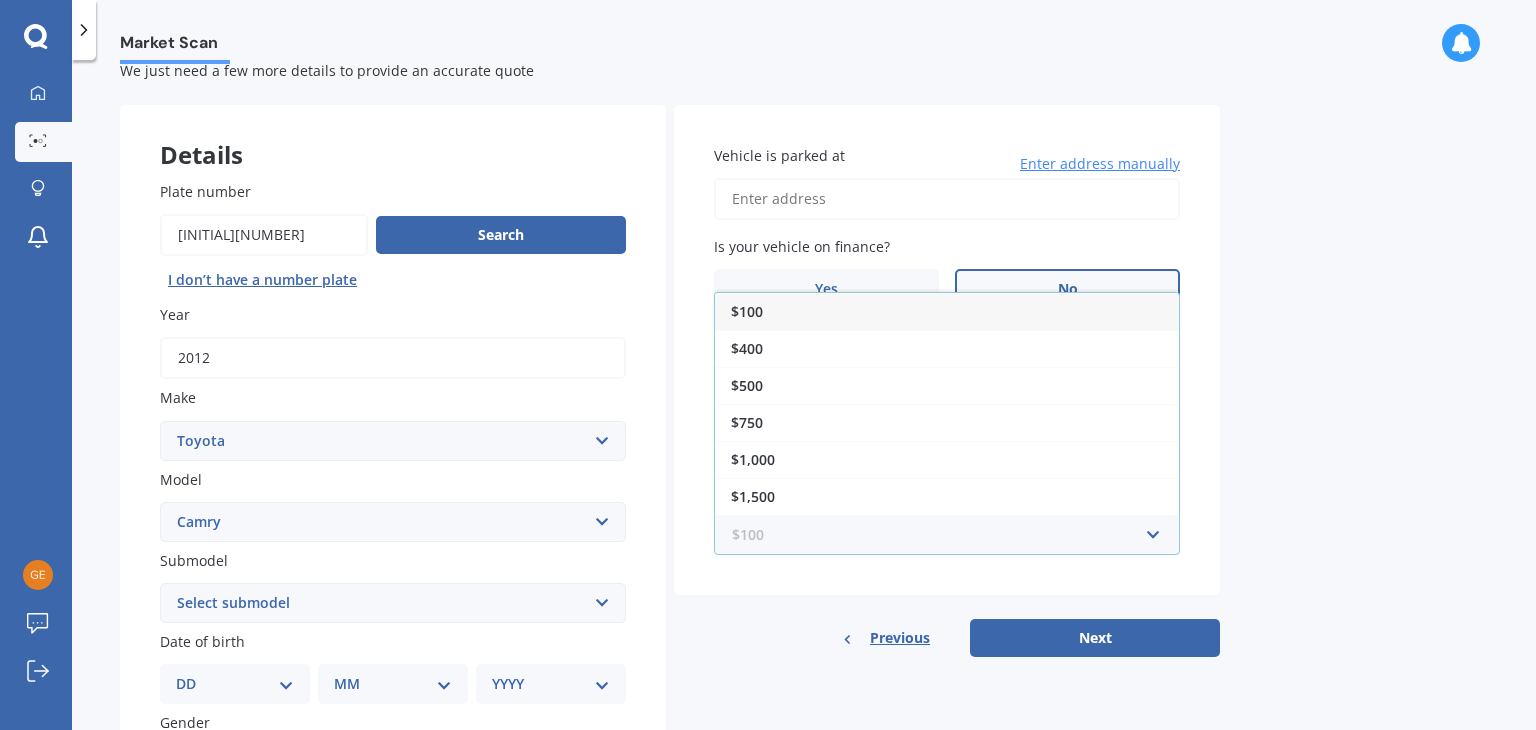 scroll, scrollTop: 33, scrollLeft: 0, axis: vertical 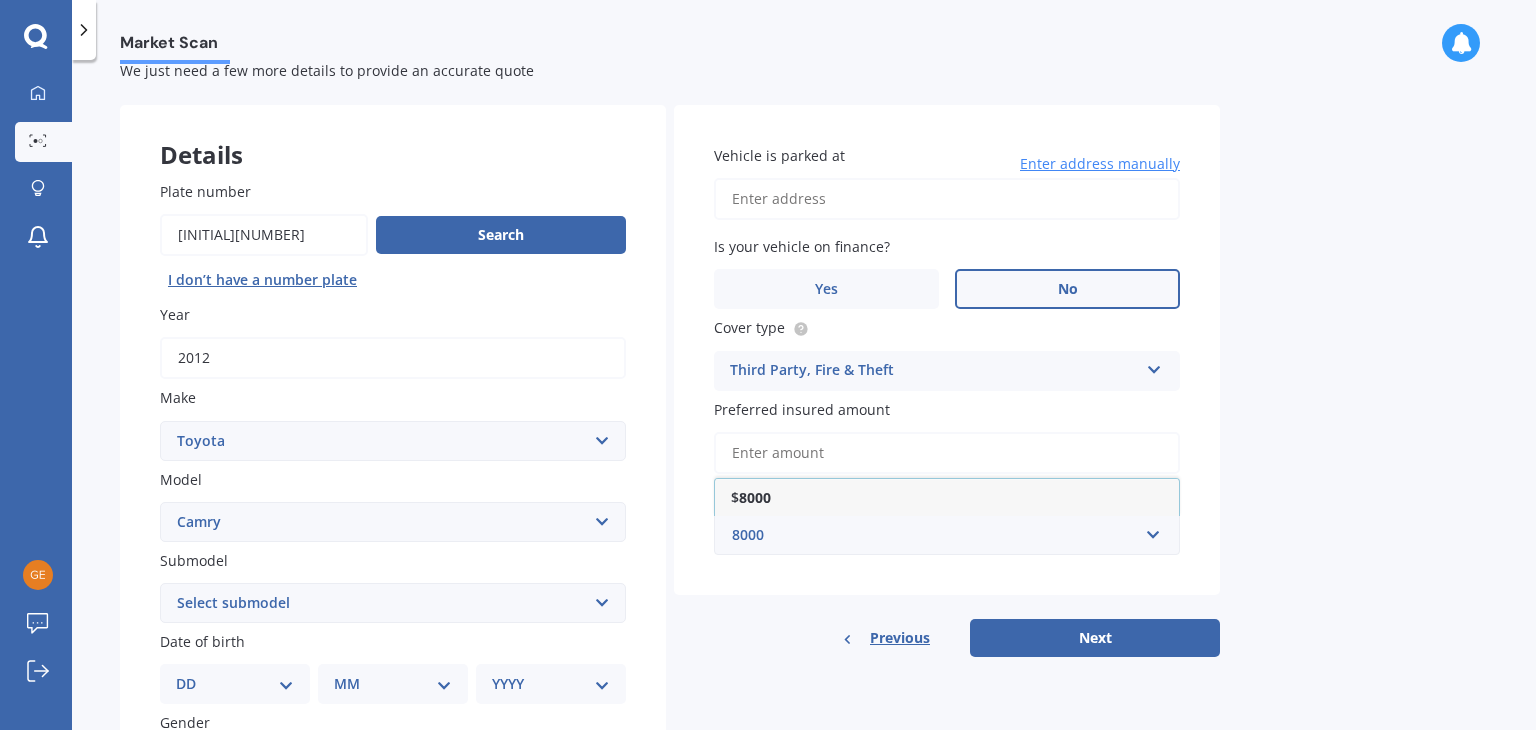 type on "8000" 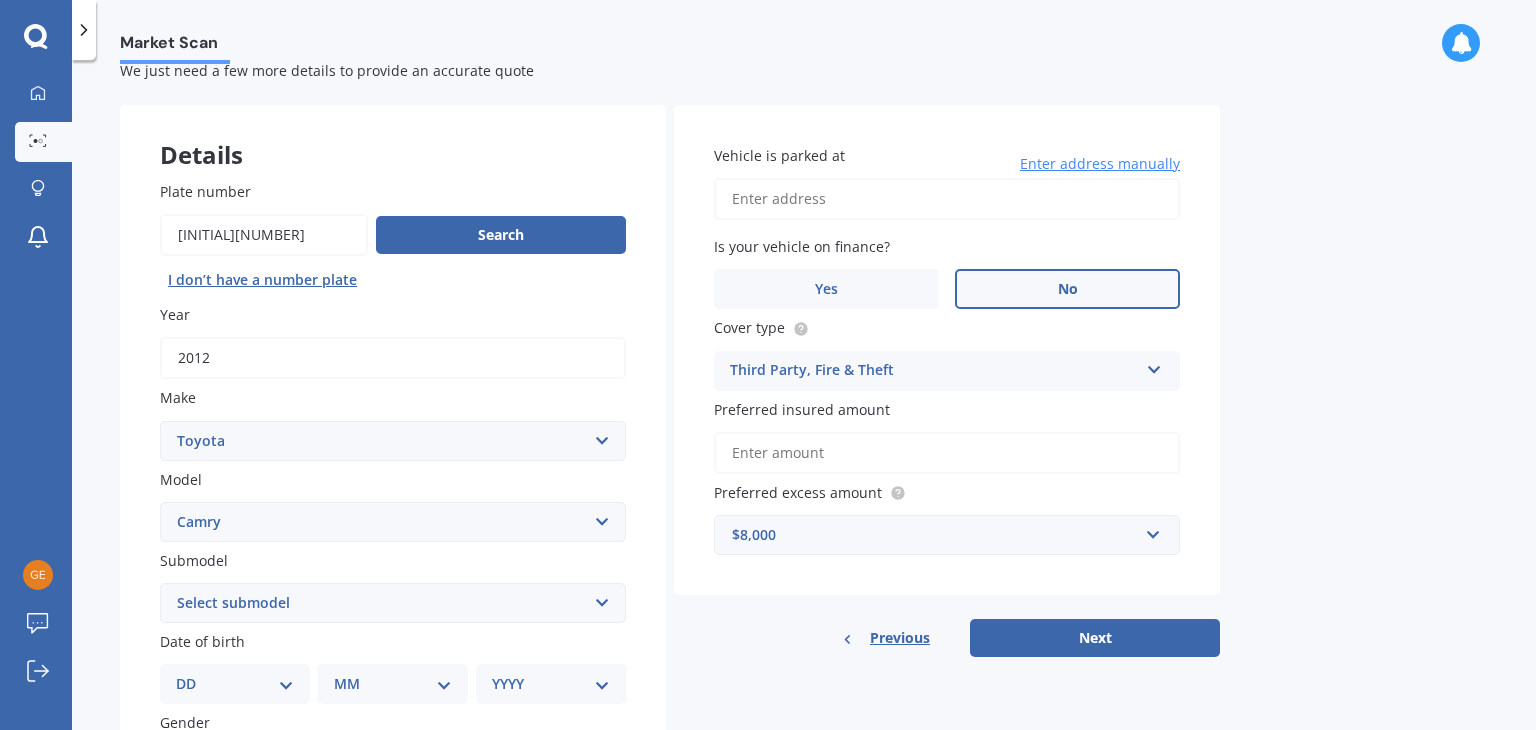 click on "Vehicle is parked at" at bounding box center (947, 199) 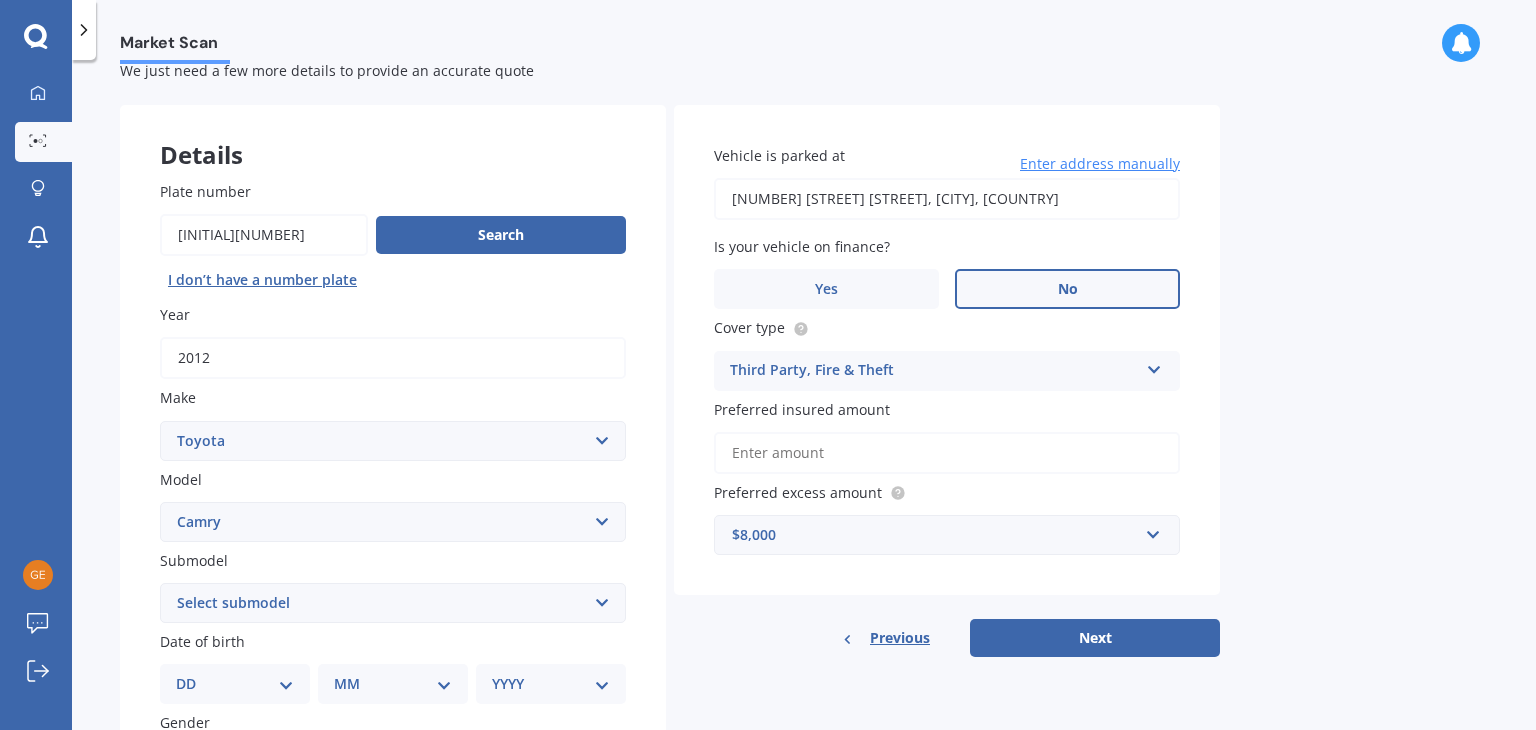 type on "[NUMBER] [STREET] [STREET], [CITY] [POSTCODE]" 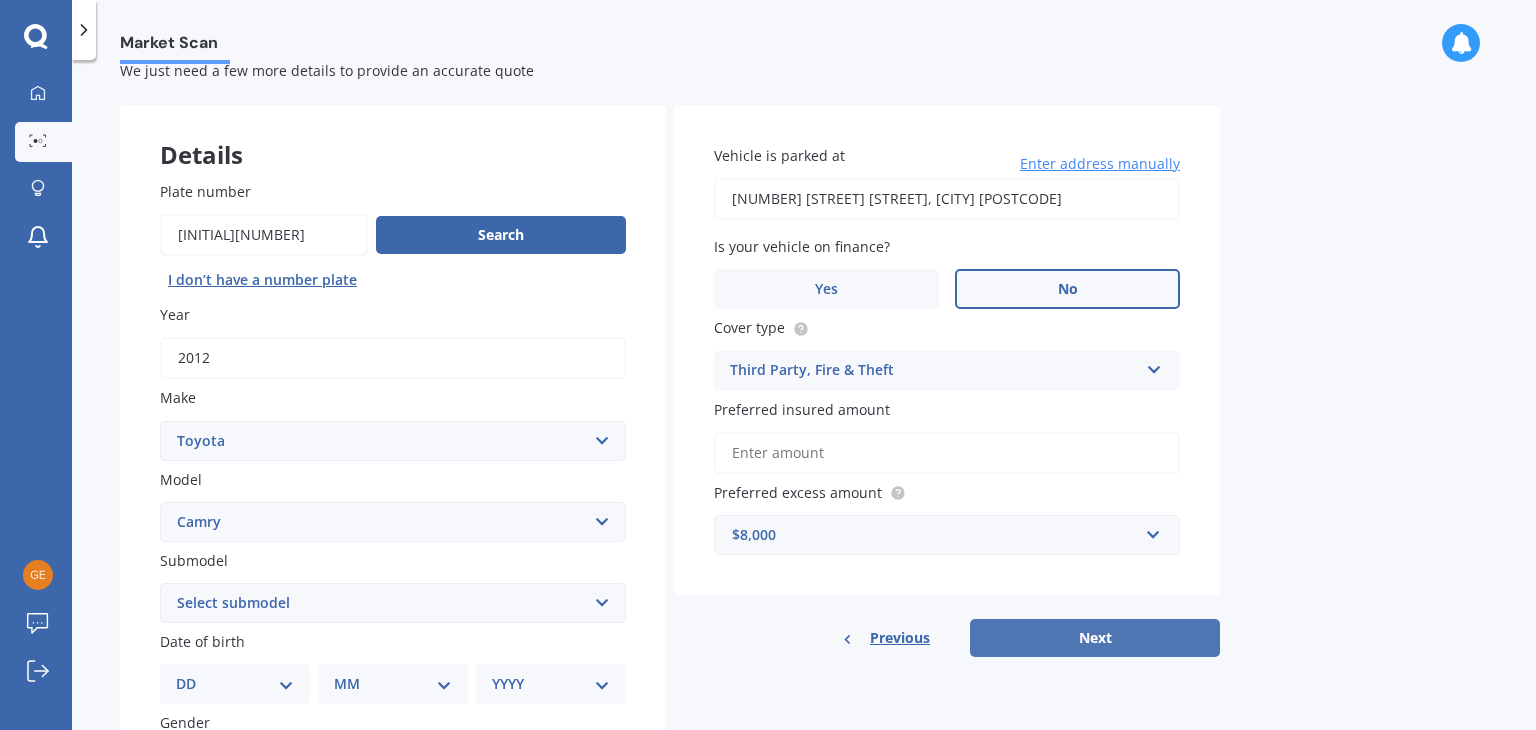click on "Next" at bounding box center [1095, 638] 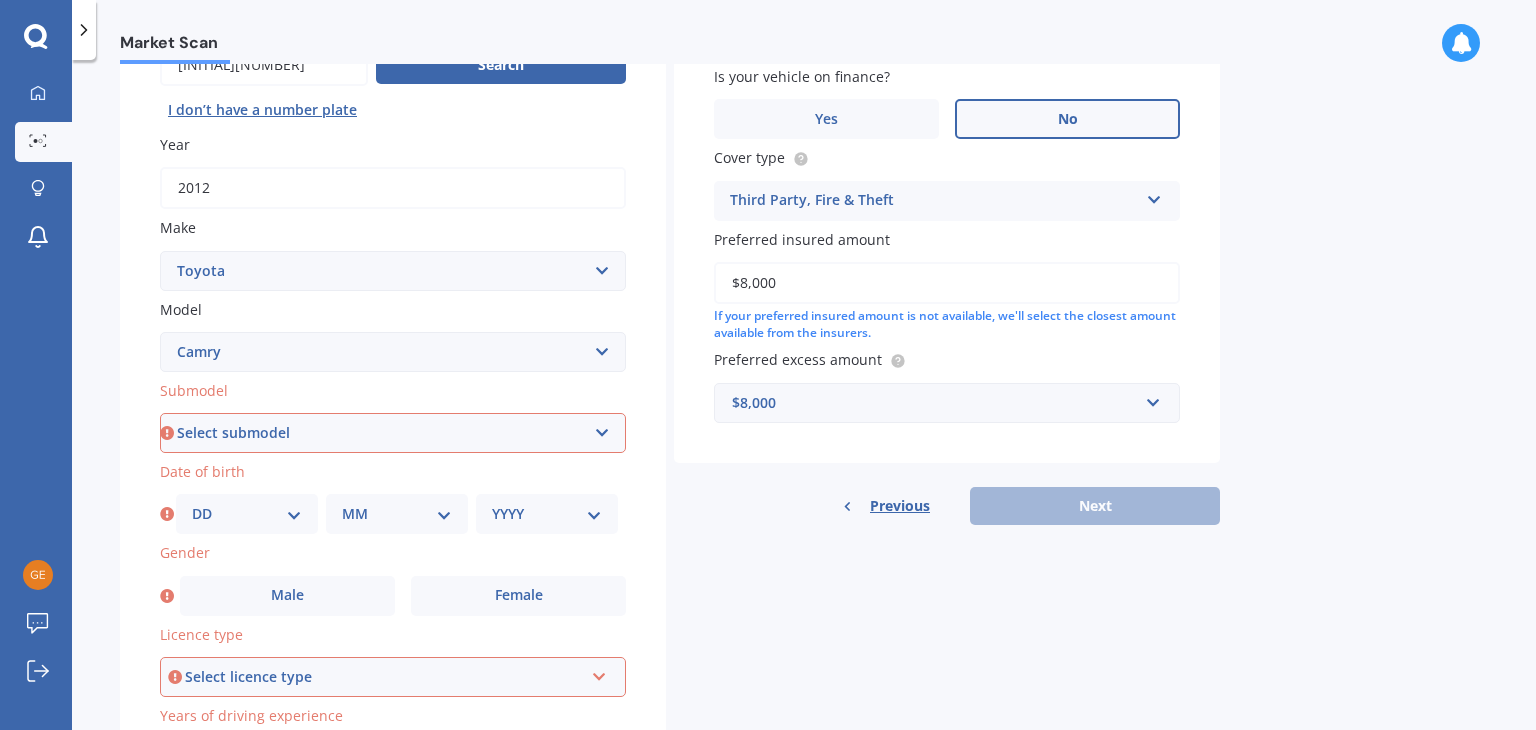 scroll, scrollTop: 224, scrollLeft: 0, axis: vertical 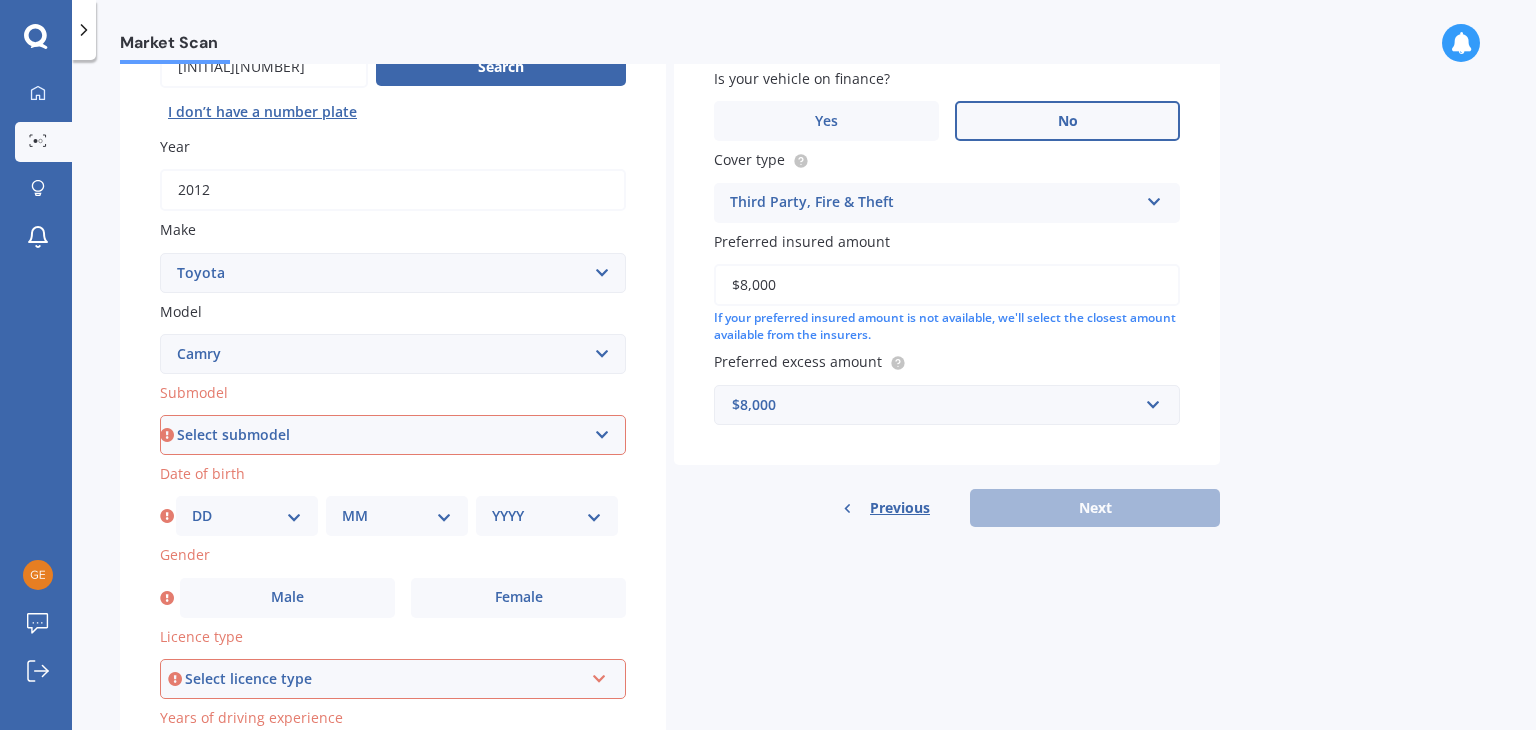 type on "$8,000" 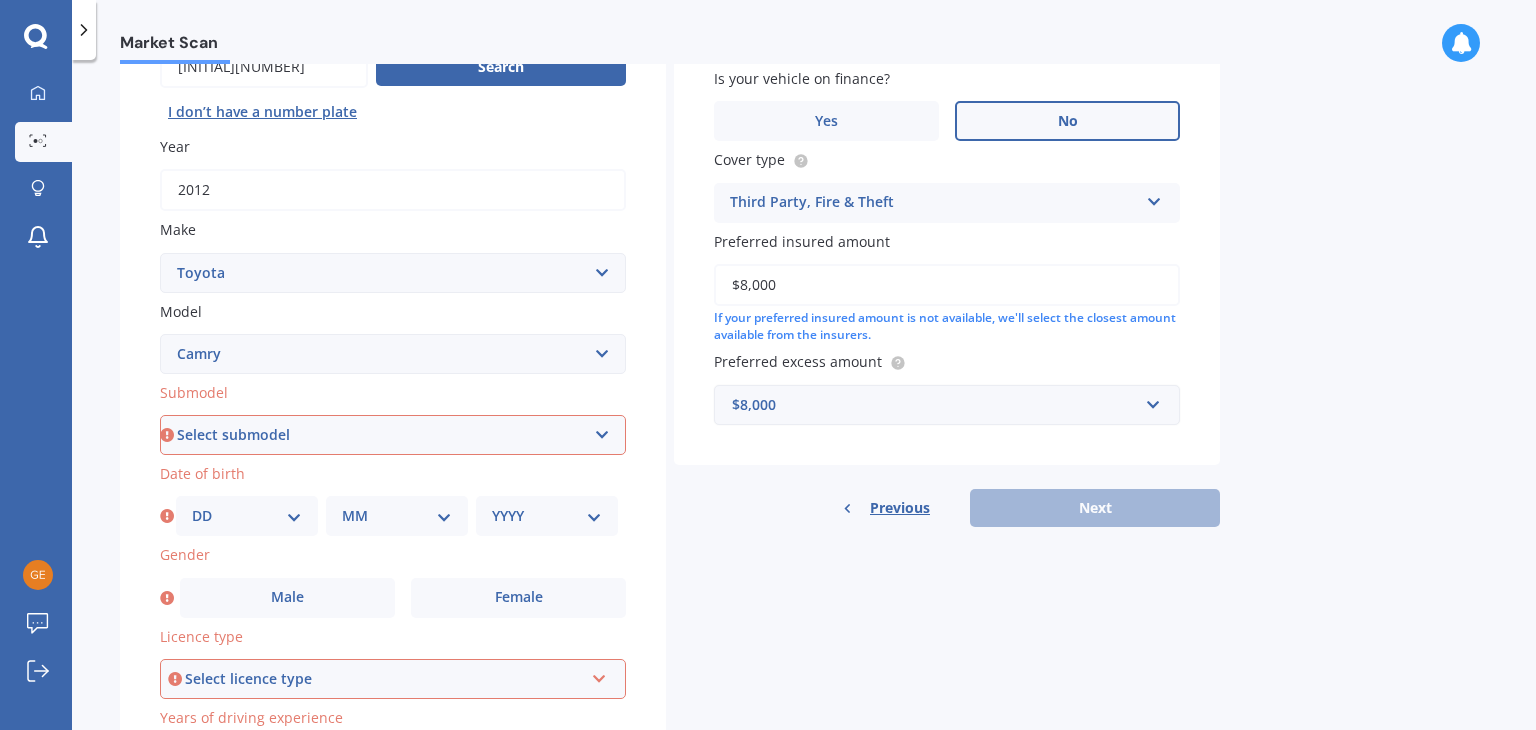 click on "$8,000" at bounding box center (935, 405) 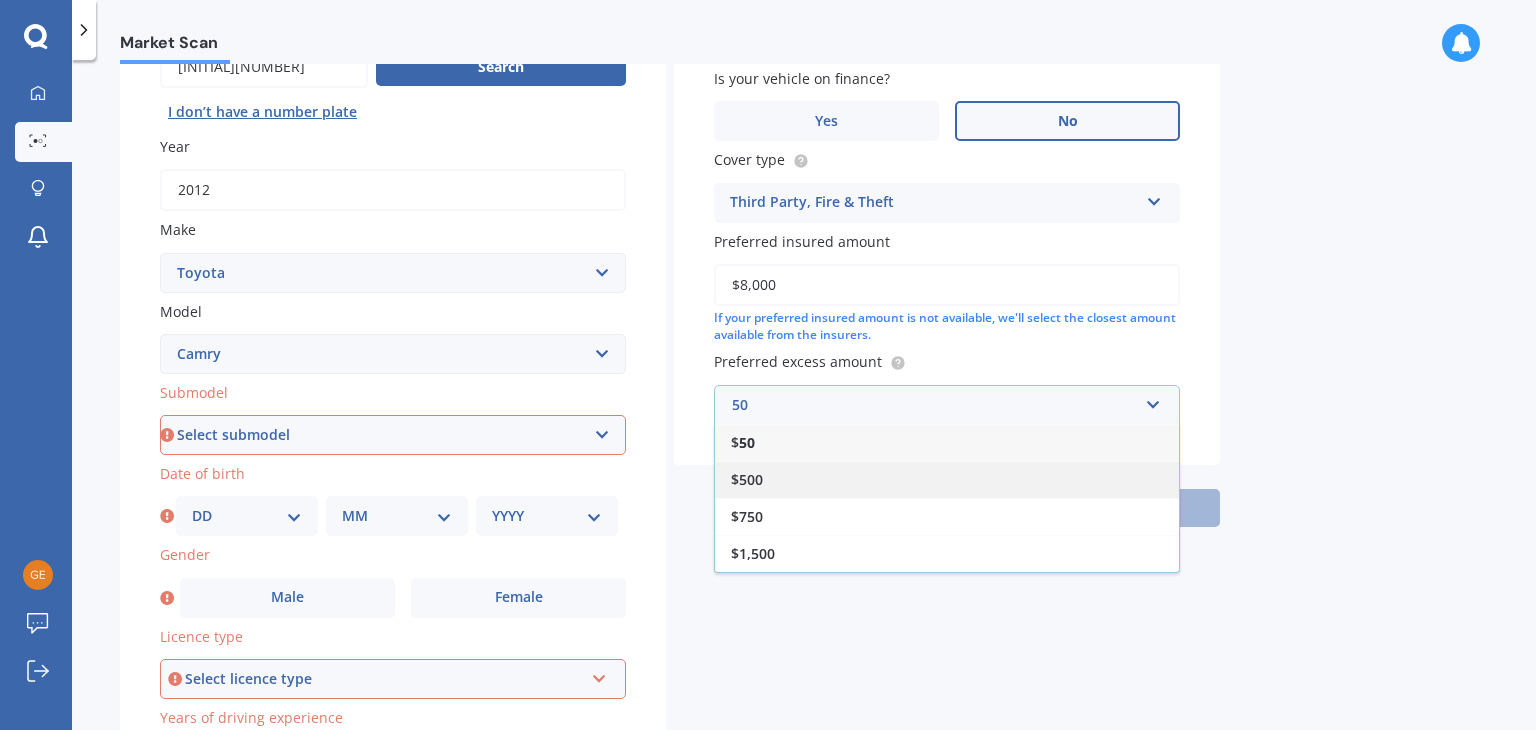 type on "50" 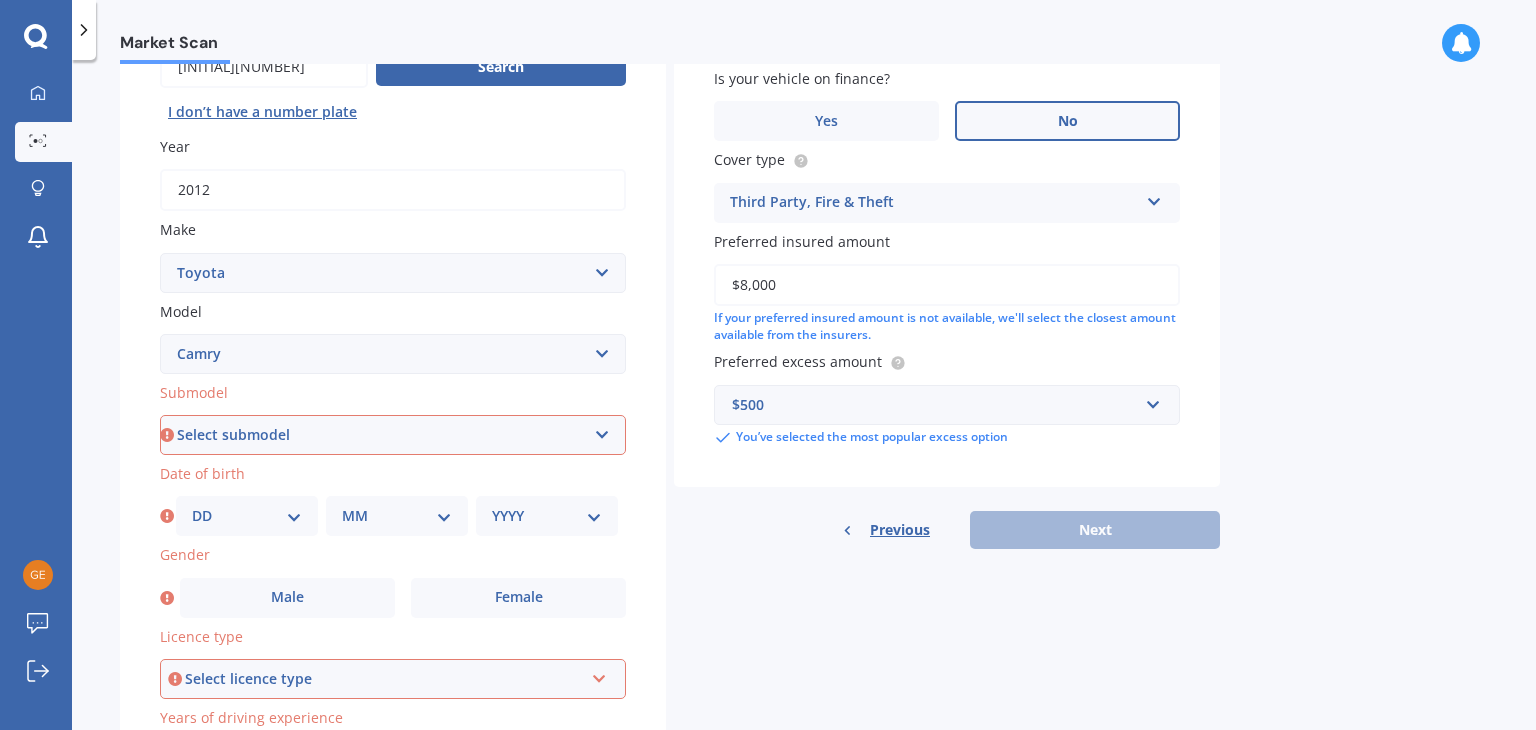 click on "Previous Next" at bounding box center [947, 530] 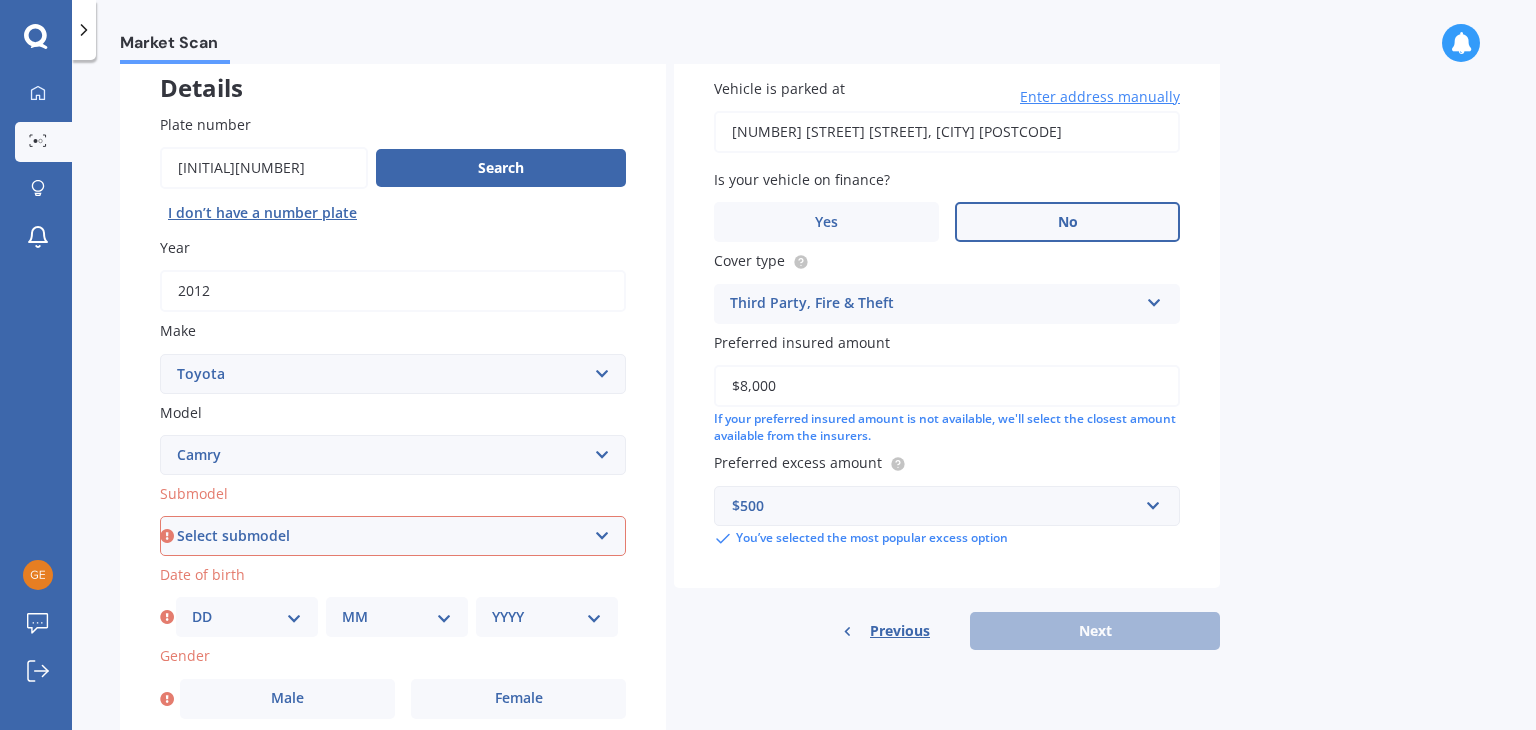 scroll, scrollTop: 236, scrollLeft: 0, axis: vertical 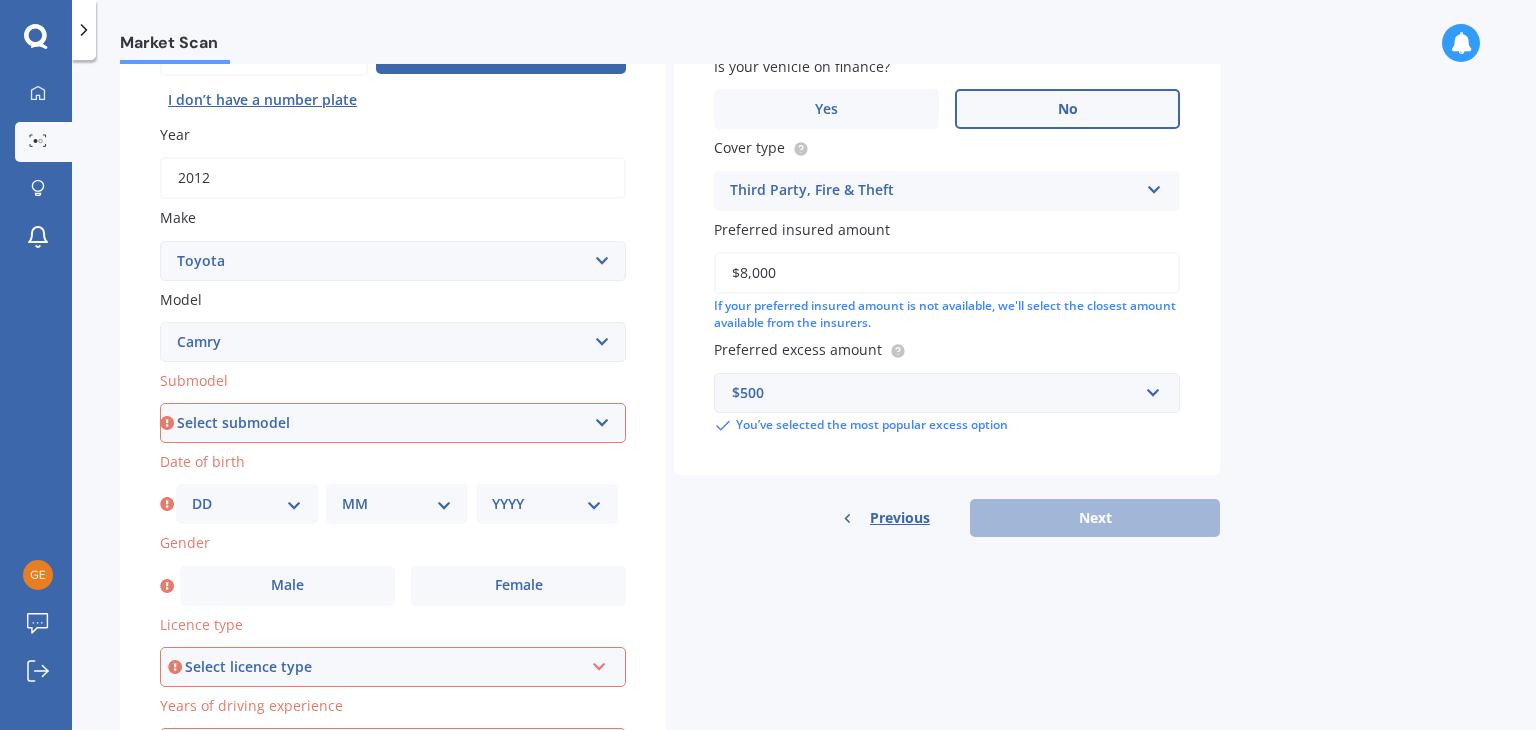 click on "Select submodel (All other) Altise 2.4 Altise 3.0 V6 Ateva 2.4 Ateva 3.0 V6 Azura 3.0 V6 GL GL V6 GLI GLX GLX V6 Gracia 2.2 GS GX GX V6 Hybrid G Package SE Sportivo Sportivo 3.0 V6 Touring V6 Ultima 2.0 Ultima 2.2 V6 Gracia 2.5" at bounding box center [393, 423] 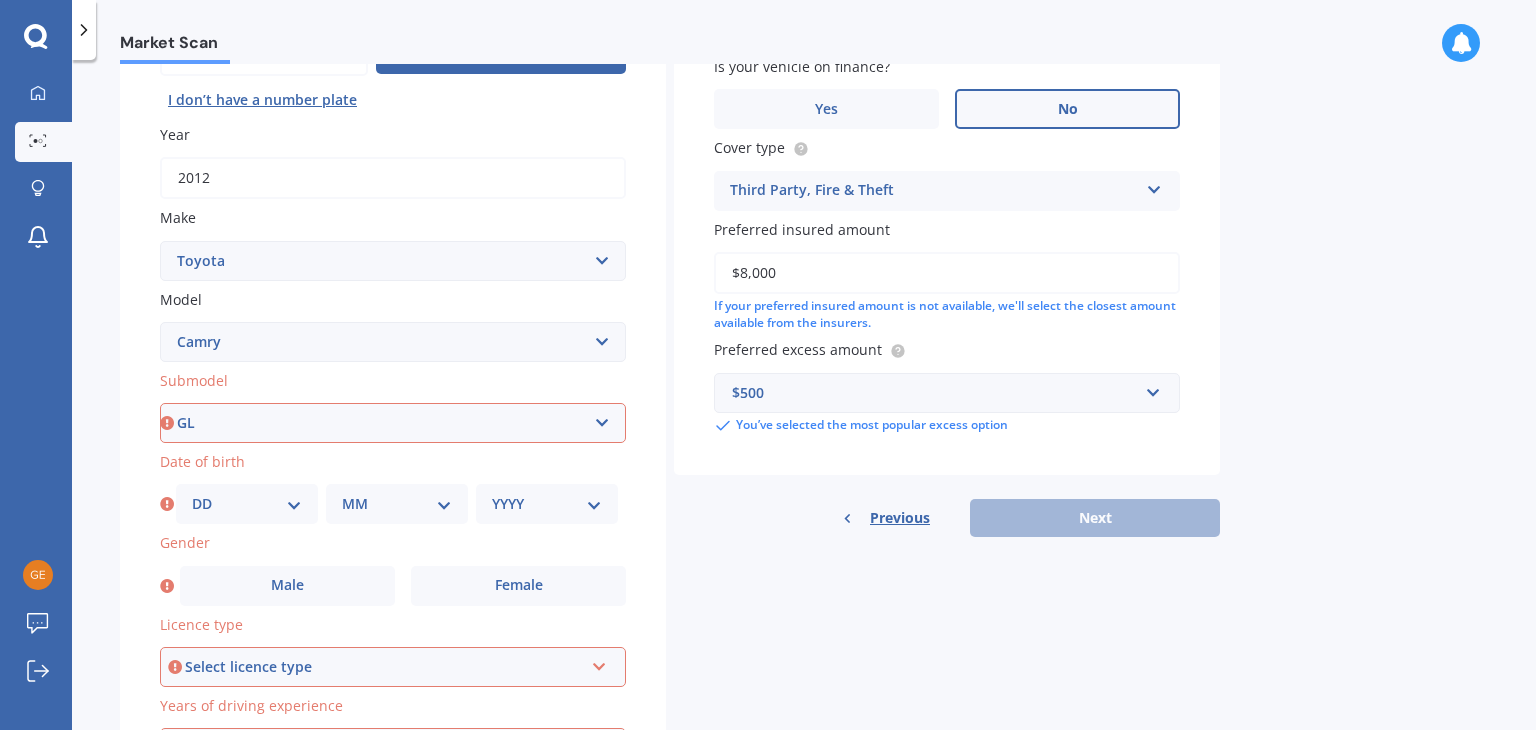 click on "Select submodel (All other) Altise 2.4 Altise 3.0 V6 Ateva 2.4 Ateva 3.0 V6 Azura 3.0 V6 GL GL V6 GLI GLX GLX V6 Gracia 2.2 GS GX GX V6 Hybrid G Package SE Sportivo Sportivo 3.0 V6 Touring V6 Ultima 2.0 Ultima 2.2 V6 Gracia 2.5" at bounding box center (393, 423) 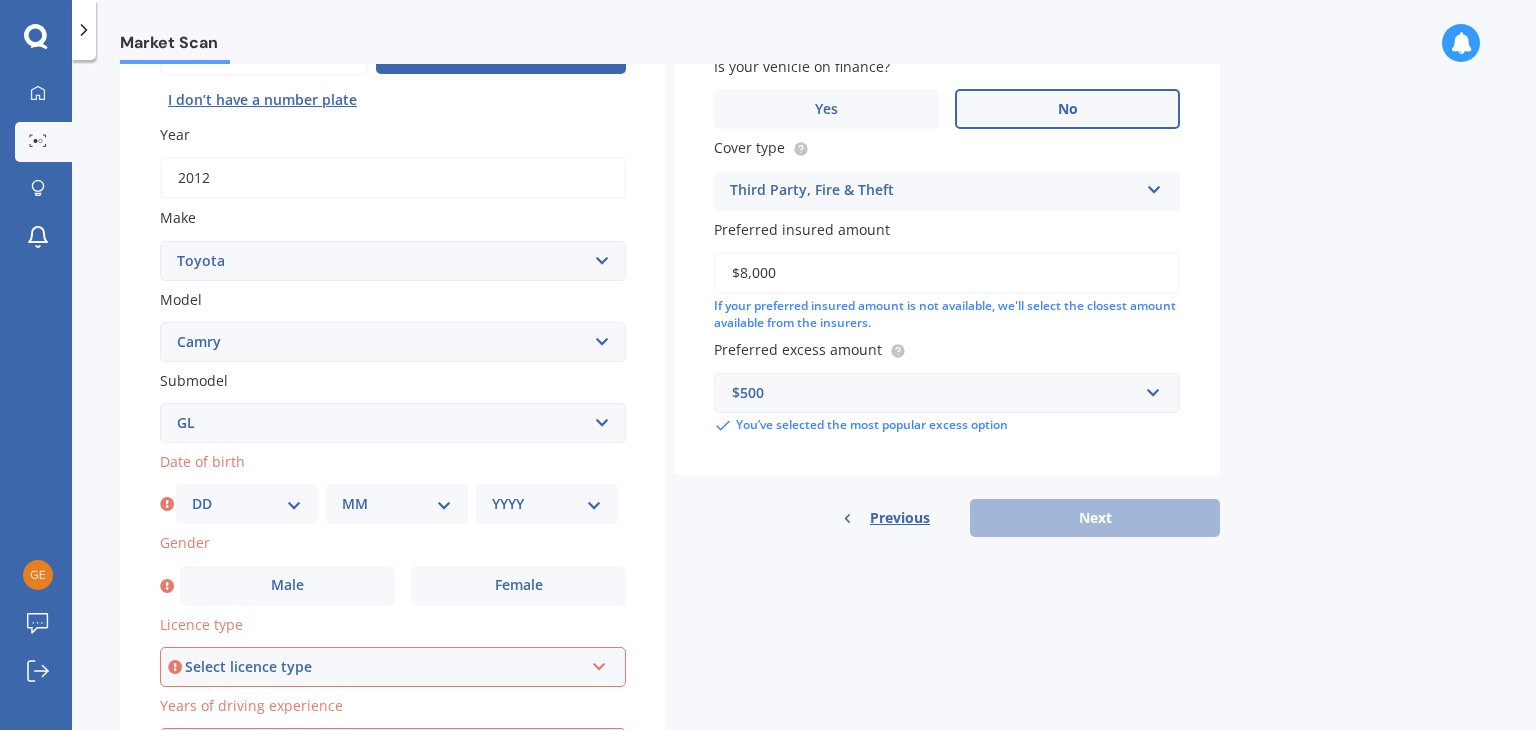 click on "DD 01 02 03 04 05 06 07 08 09 10 11 12 13 14 15 16 17 18 19 20 21 22 23 24 25 26 27 28 29 30 31" at bounding box center (247, 504) 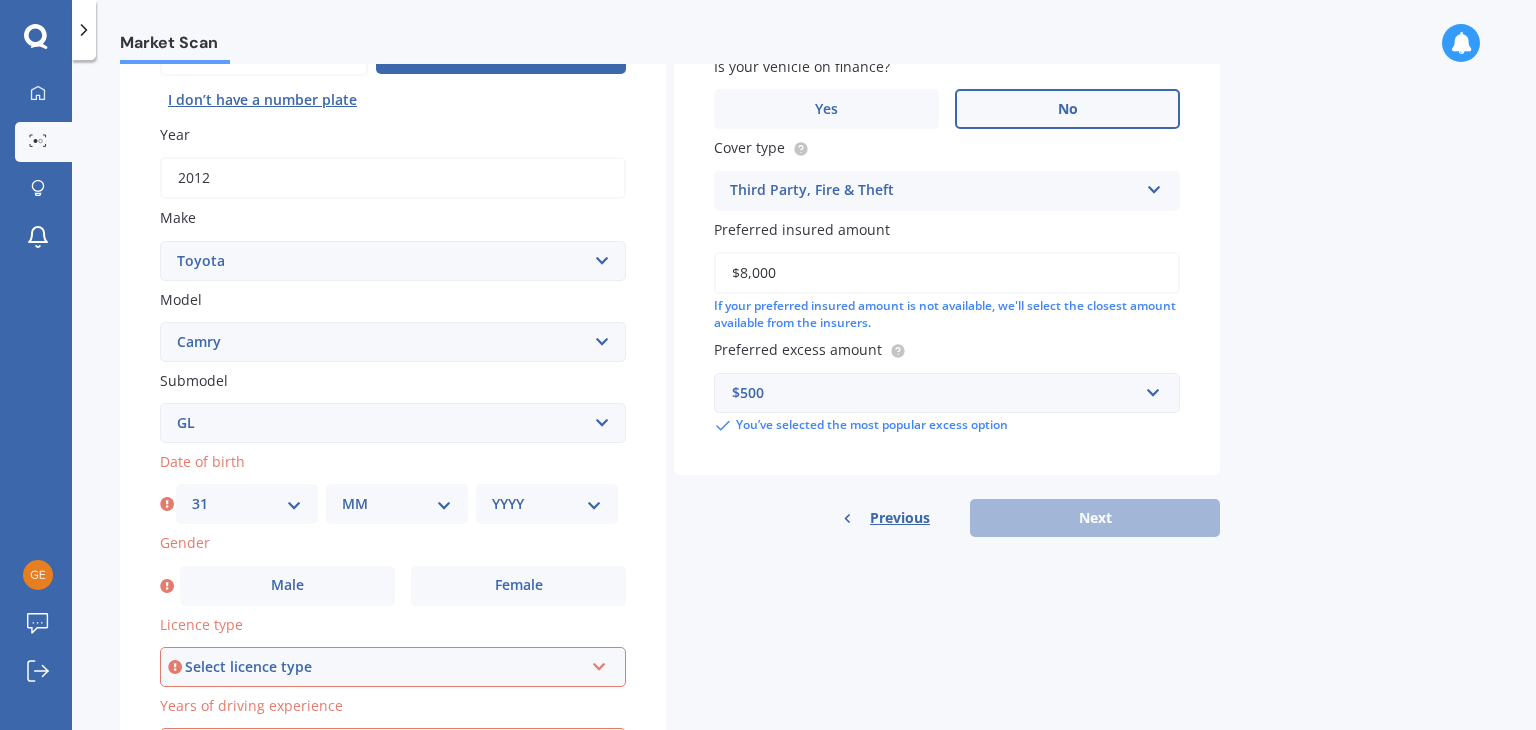 click on "DD 01 02 03 04 05 06 07 08 09 10 11 12 13 14 15 16 17 18 19 20 21 22 23 24 25 26 27 28 29 30 31" at bounding box center (247, 504) 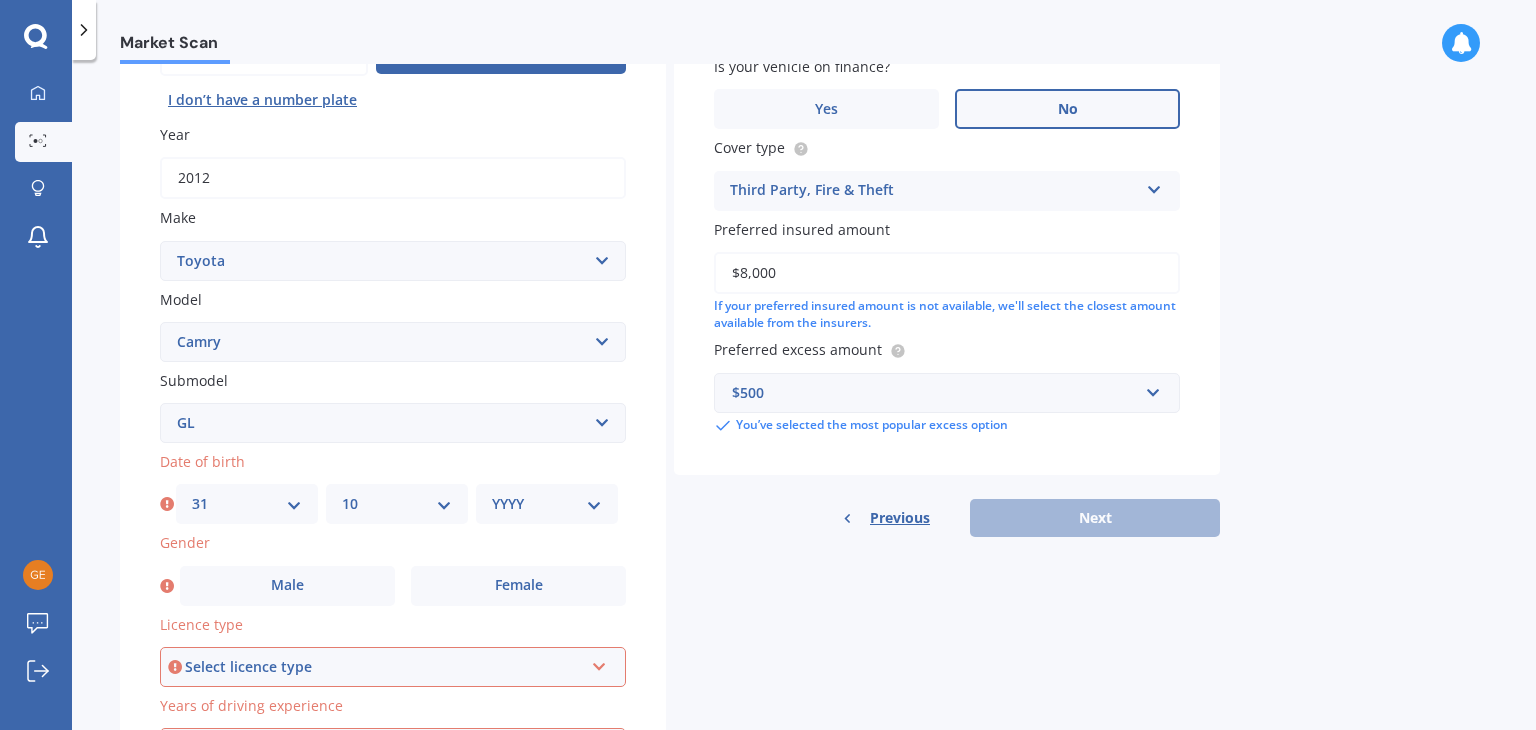 click on "MM 01 02 03 04 05 06 07 08 09 10 11 12" at bounding box center (397, 504) 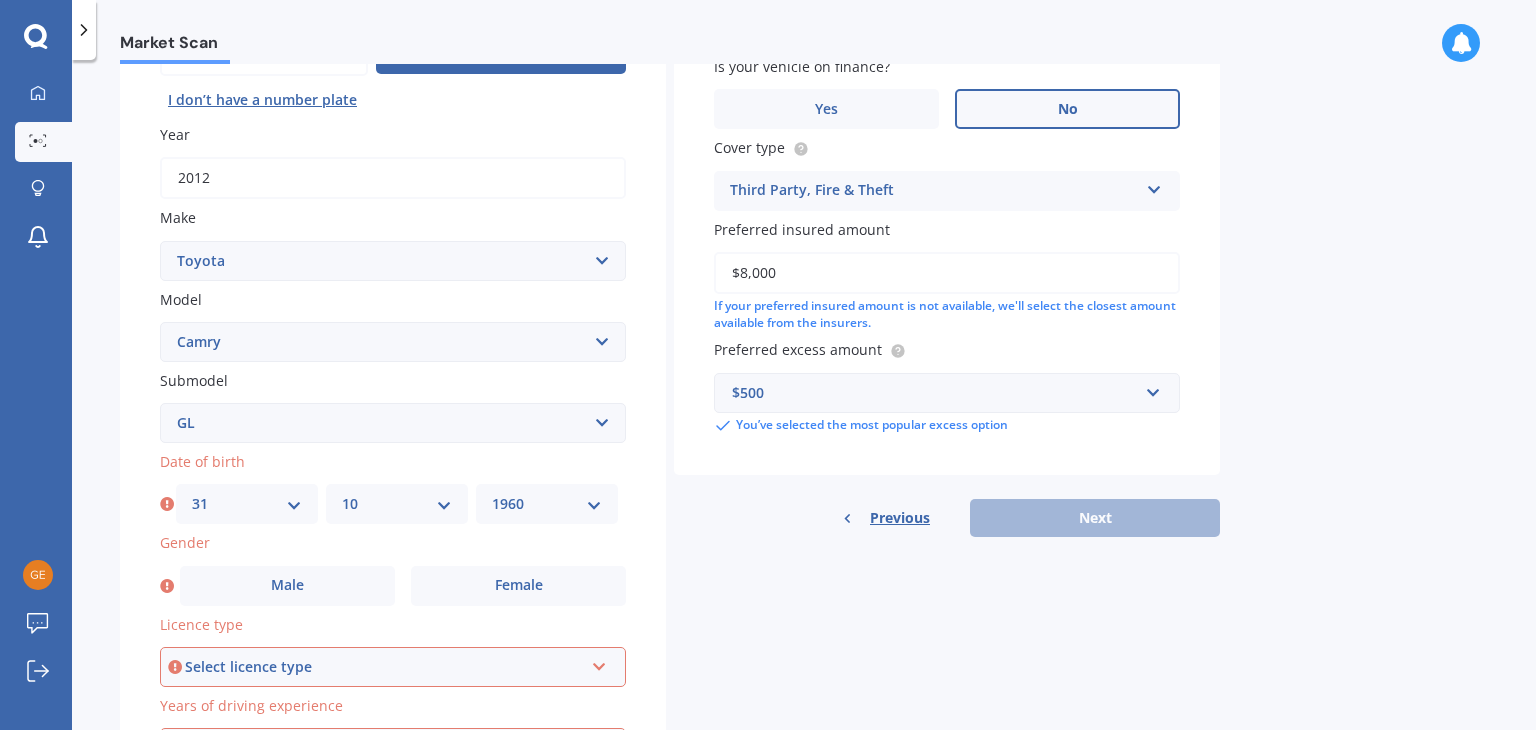 click on "YYYY 2025 2024 2023 2022 2021 2020 2019 2018 2017 2016 2015 2014 2013 2012 2011 2010 2009 2008 2007 2006 2005 2004 2003 2002 2001 2000 1999 1998 1997 1996 1995 1994 1993 1992 1991 1990 1989 1988 1987 1986 1985 1984 1983 1982 1981 1980 1979 1978 1977 1976 1975 1974 1973 1972 1971 1970 1969 1968 1967 1966 1965 1964 1963 1962 1961 1960 1959 1958 1957 1956 1955 1954 1953 1952 1951 1950 1949 1948 1947 1946 1945 1944 1943 1942 1941 1940 1939 1938 1937 1936 1935 1934 1933 1932 1931 1930 1929 1928 1927 1926" at bounding box center [547, 504] 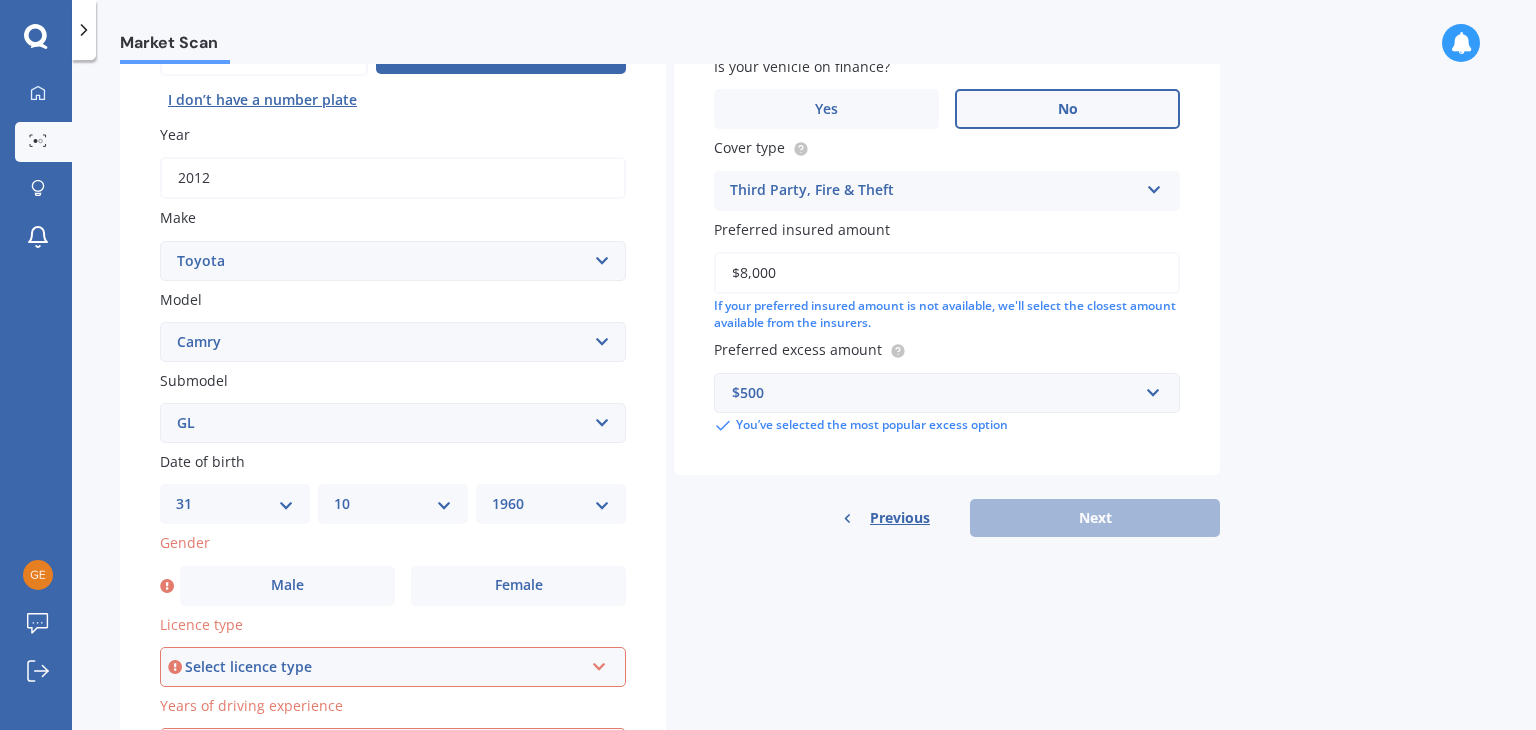 click at bounding box center [599, 663] 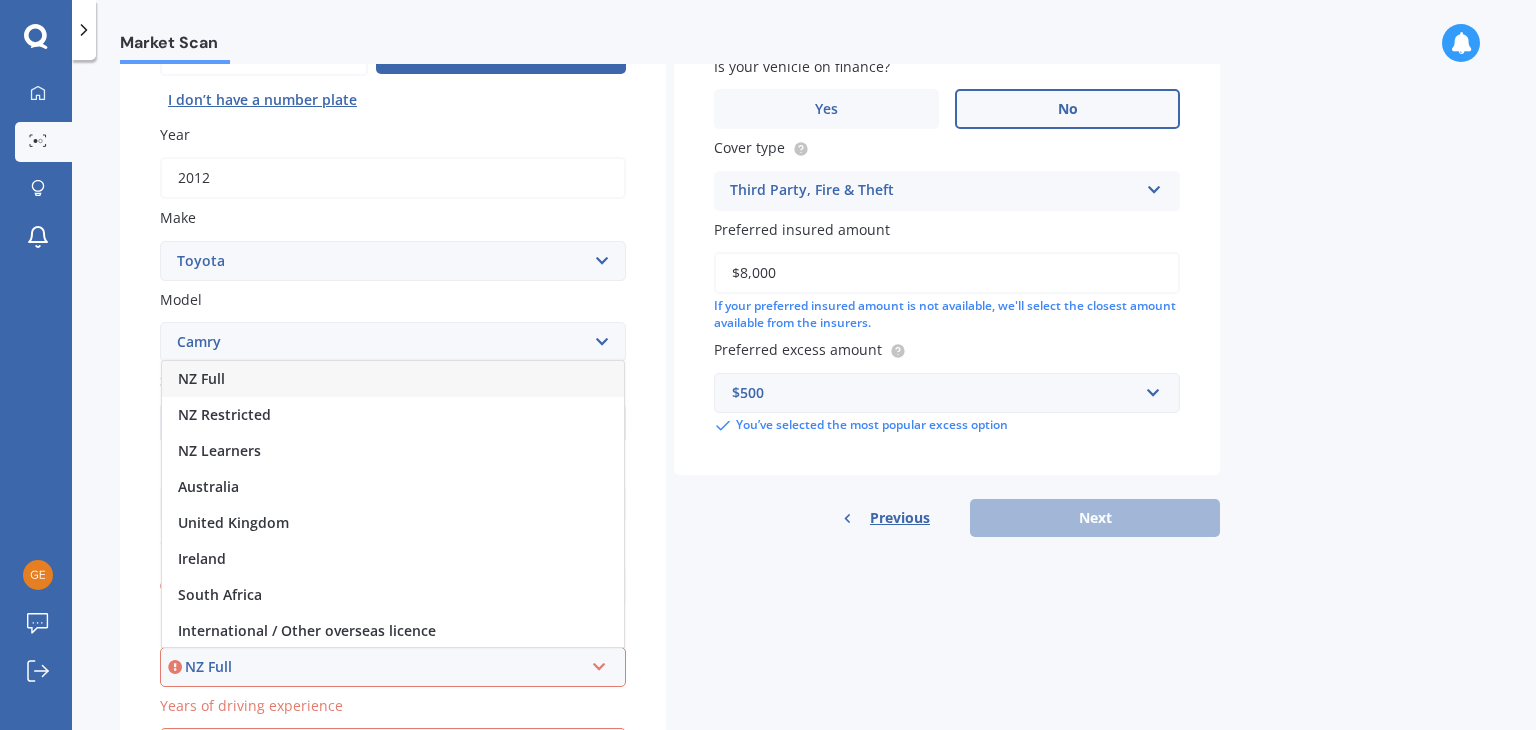 click on "NZ Full" at bounding box center [393, 379] 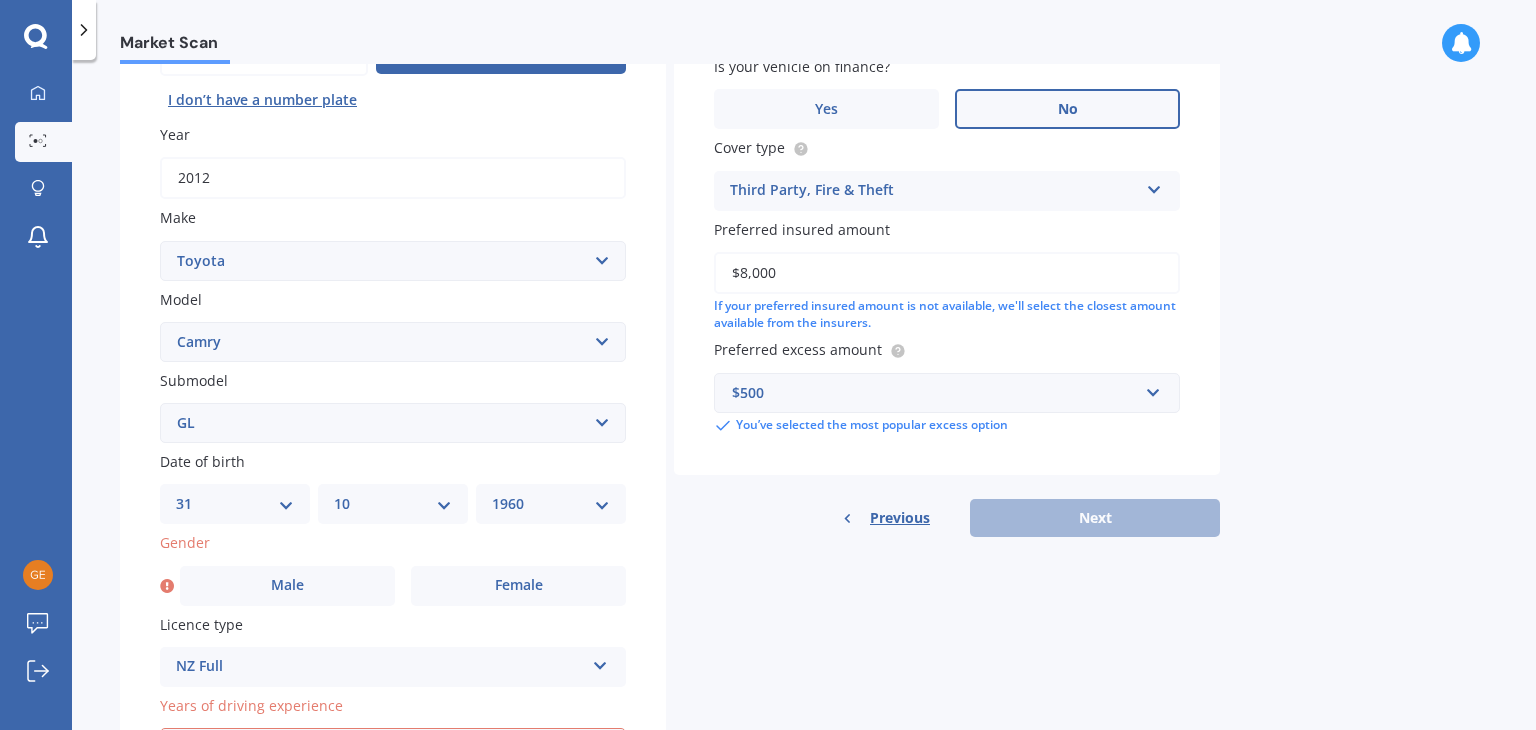 scroll, scrollTop: 448, scrollLeft: 0, axis: vertical 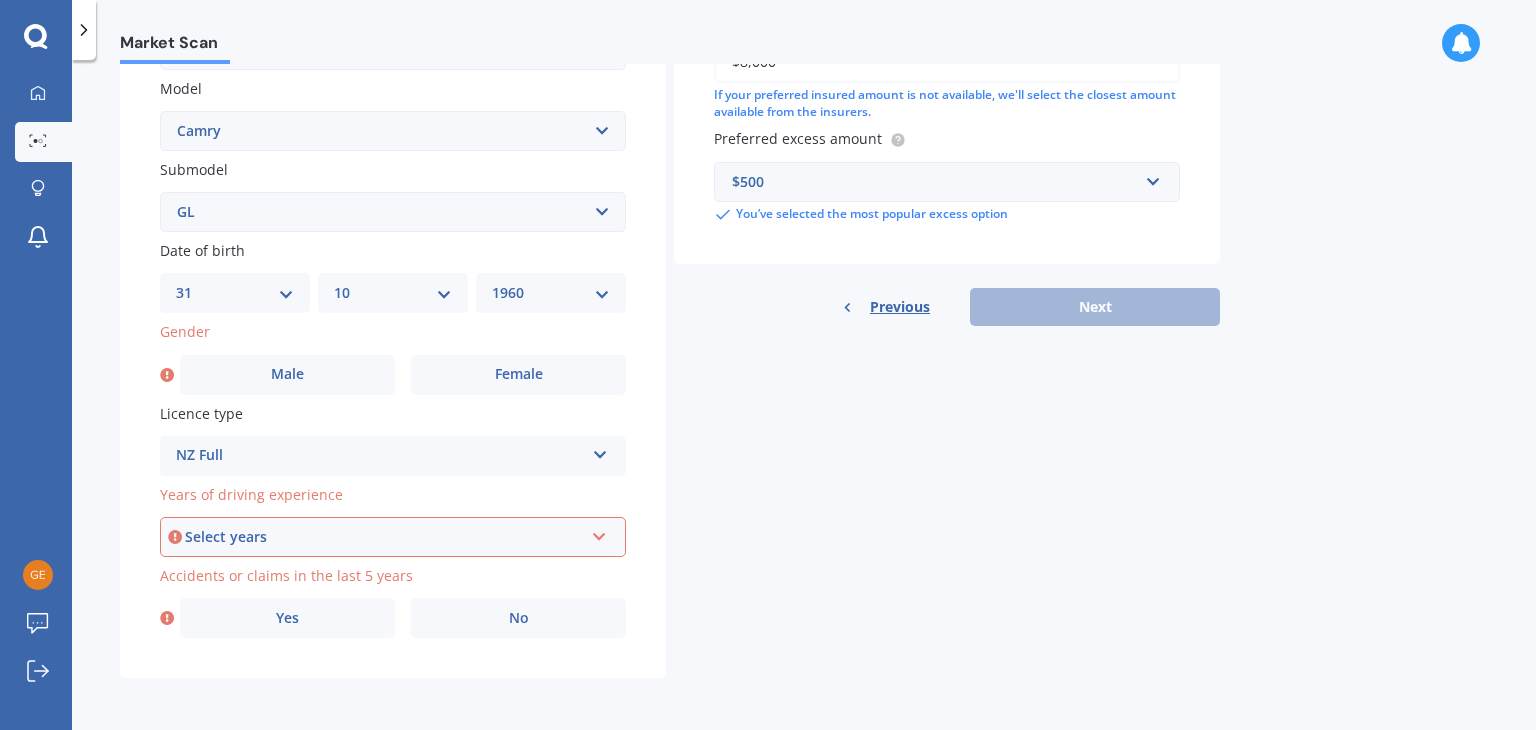 click on "Select years 5 or more years 4 years 3 years 2 years 1 year" at bounding box center [393, 537] 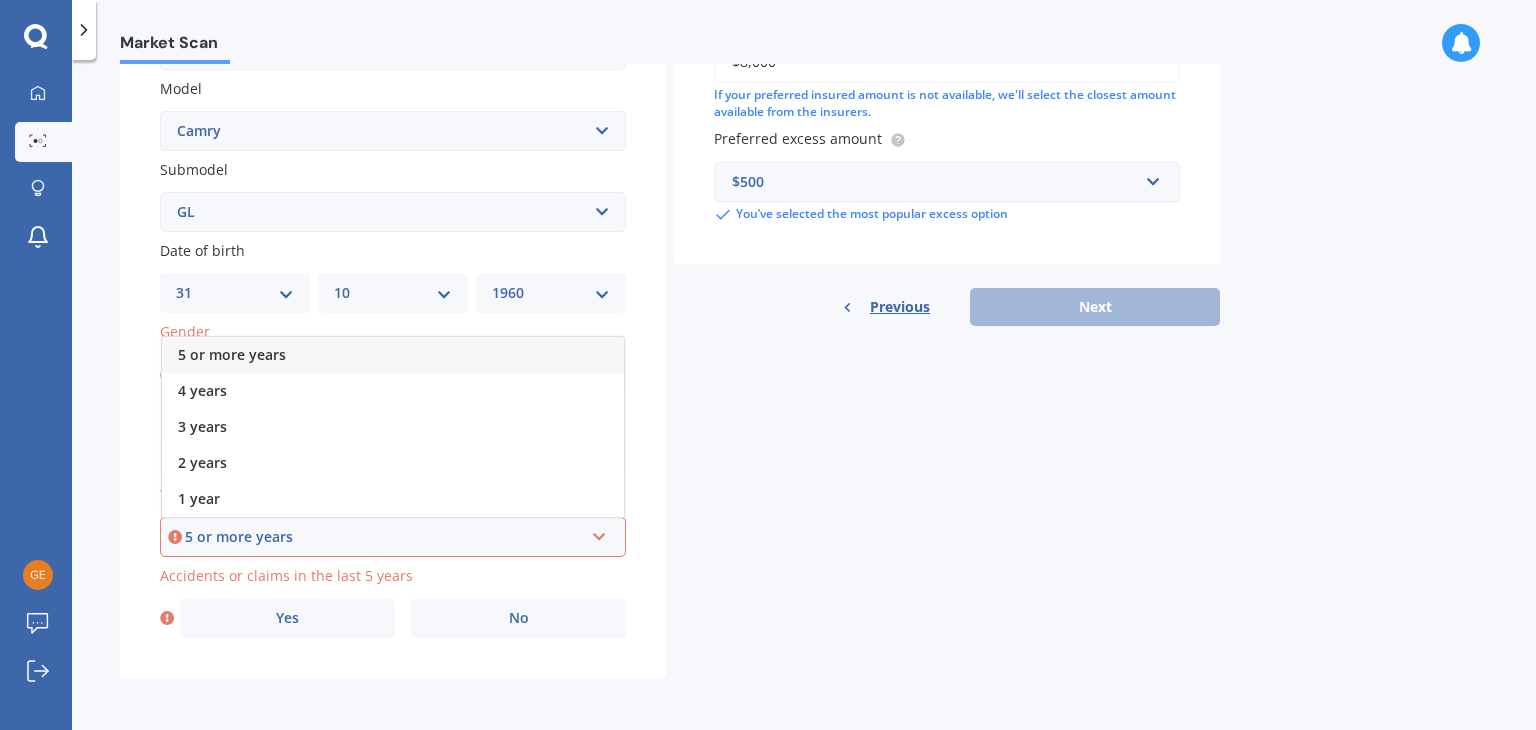 click on "5 or more years" at bounding box center [393, 355] 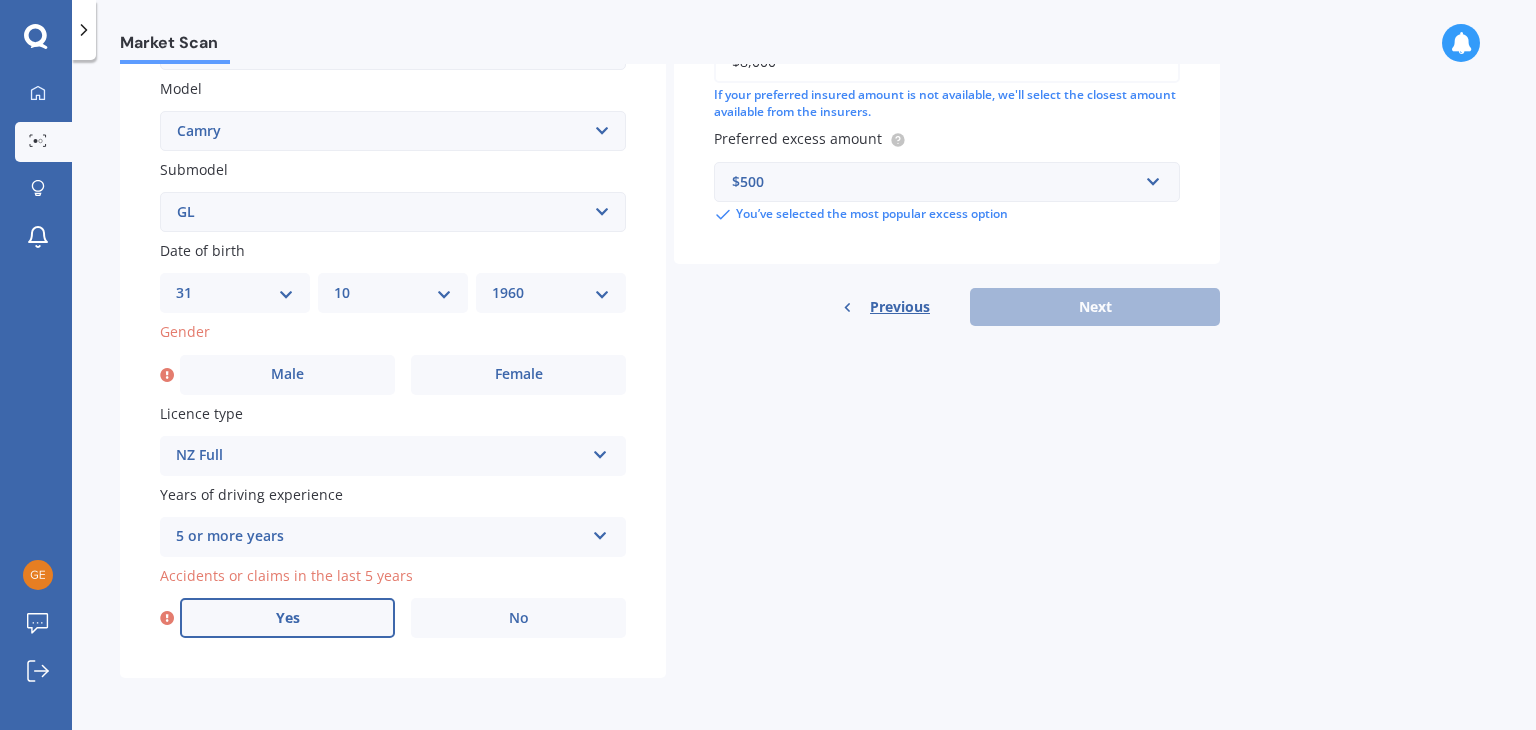 click on "Yes" at bounding box center (288, 618) 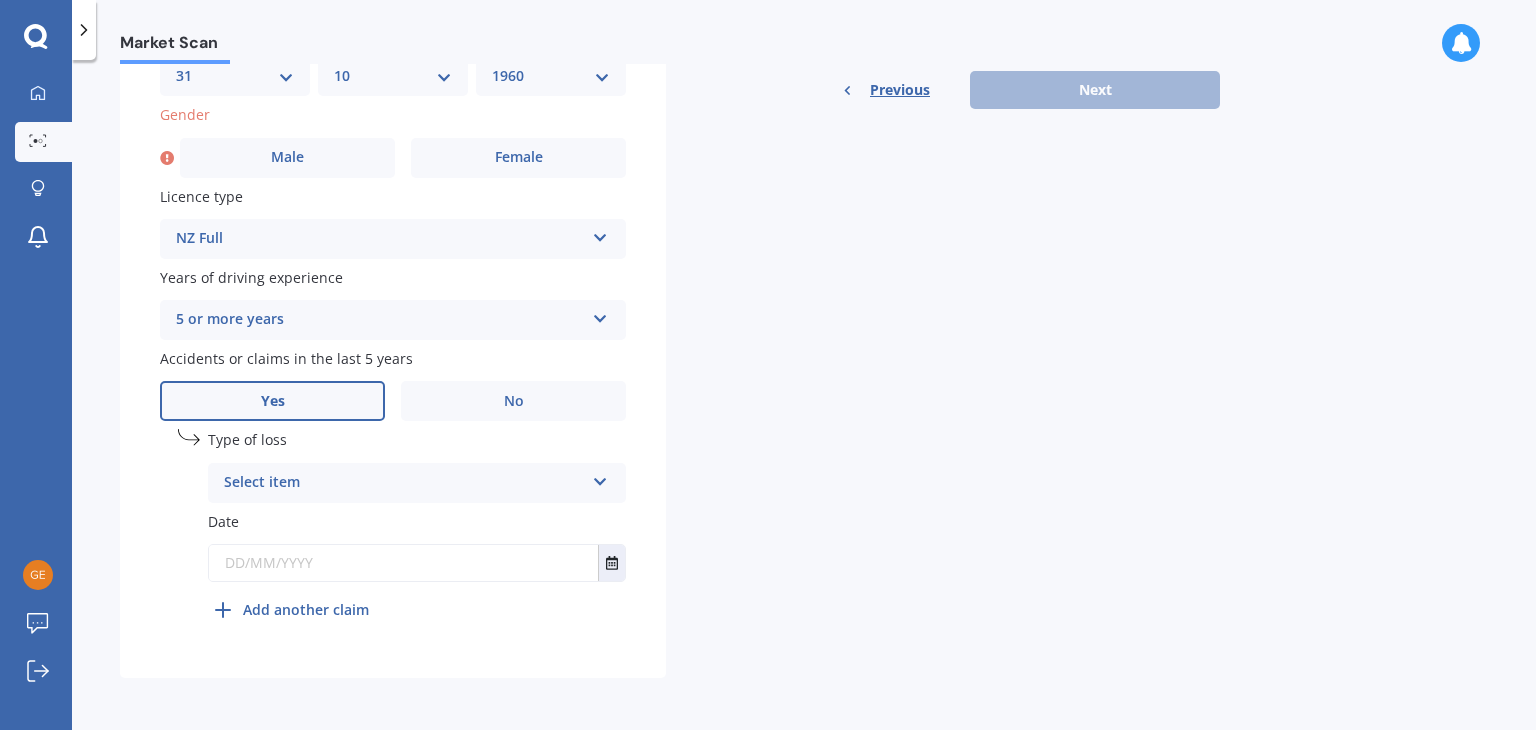 scroll, scrollTop: 664, scrollLeft: 0, axis: vertical 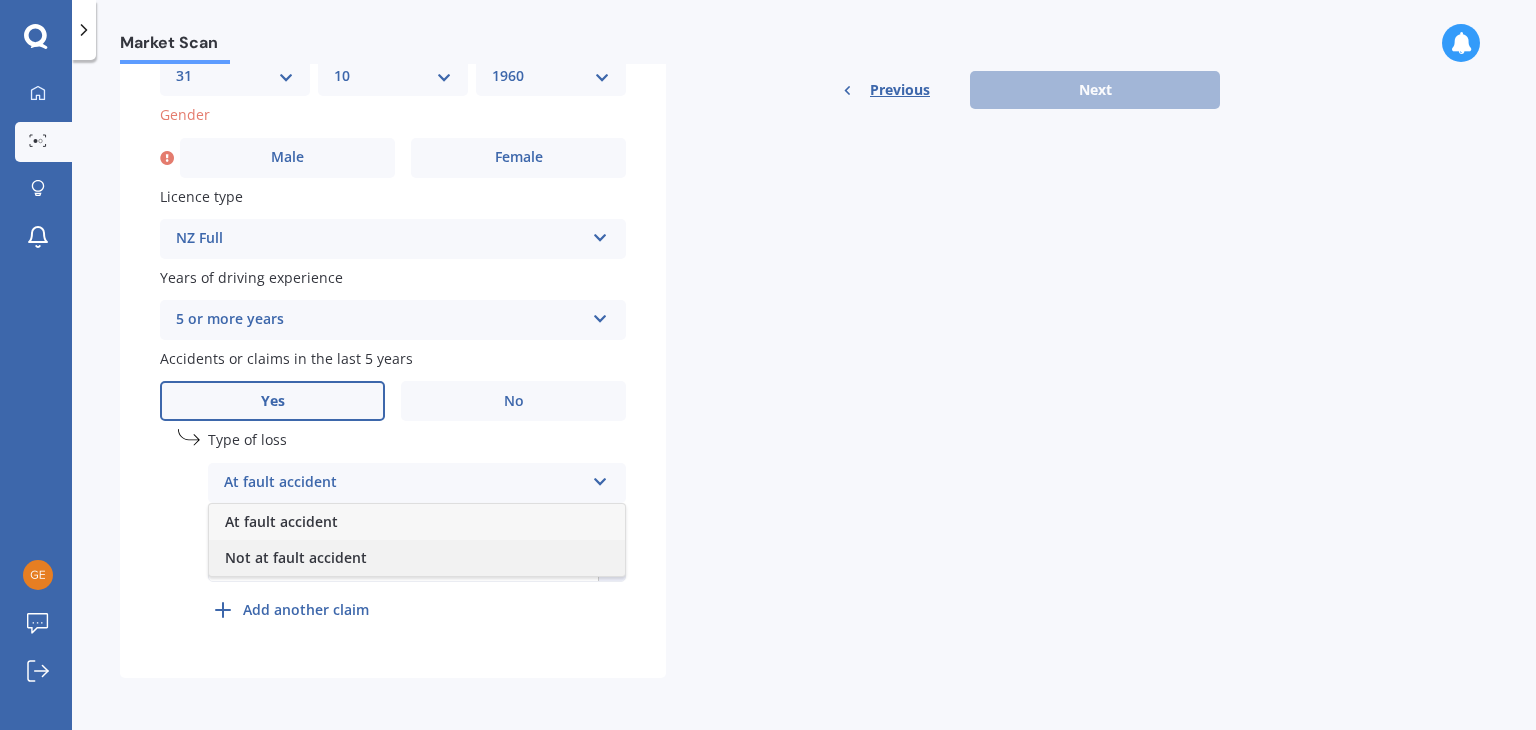 click on "Not at fault accident" at bounding box center (417, 558) 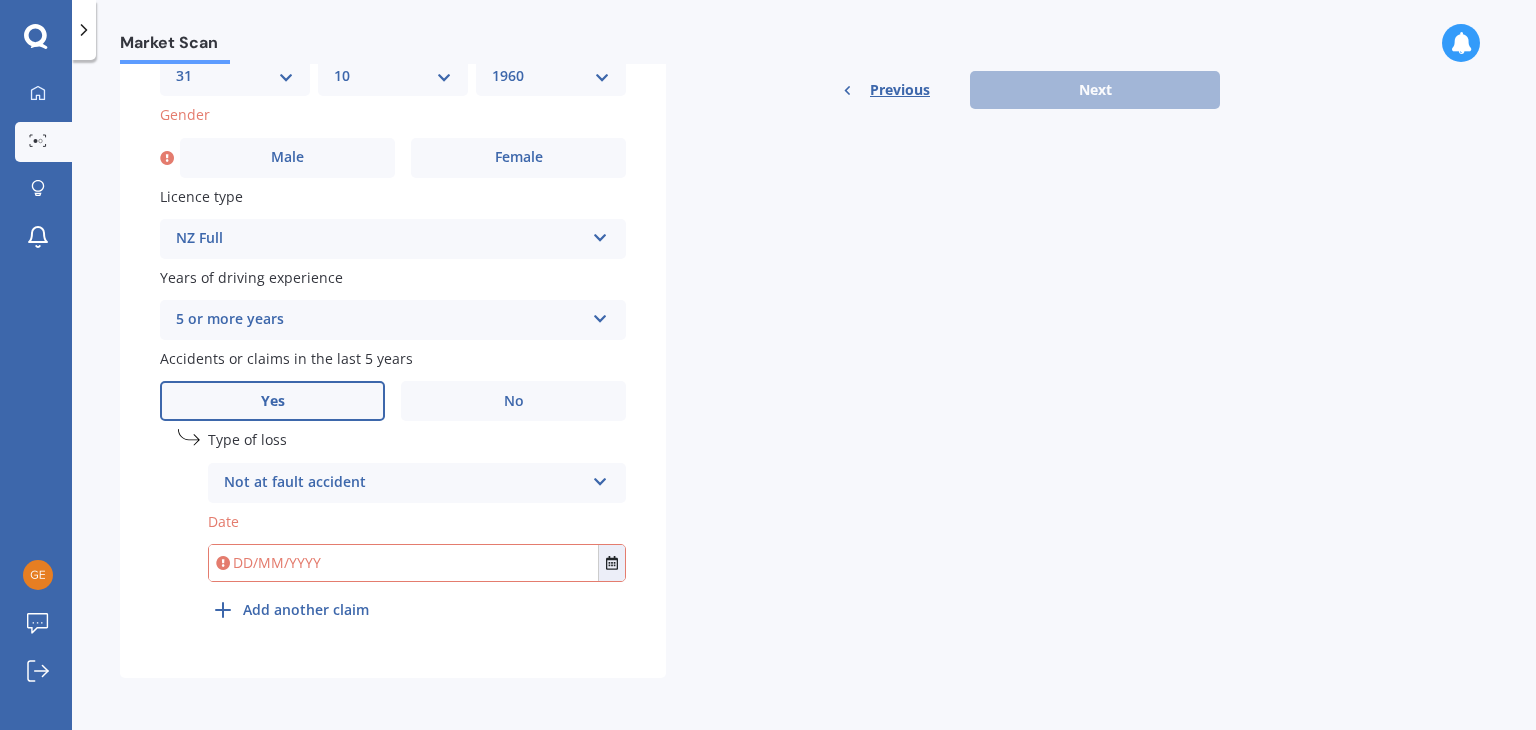 click at bounding box center [403, 563] 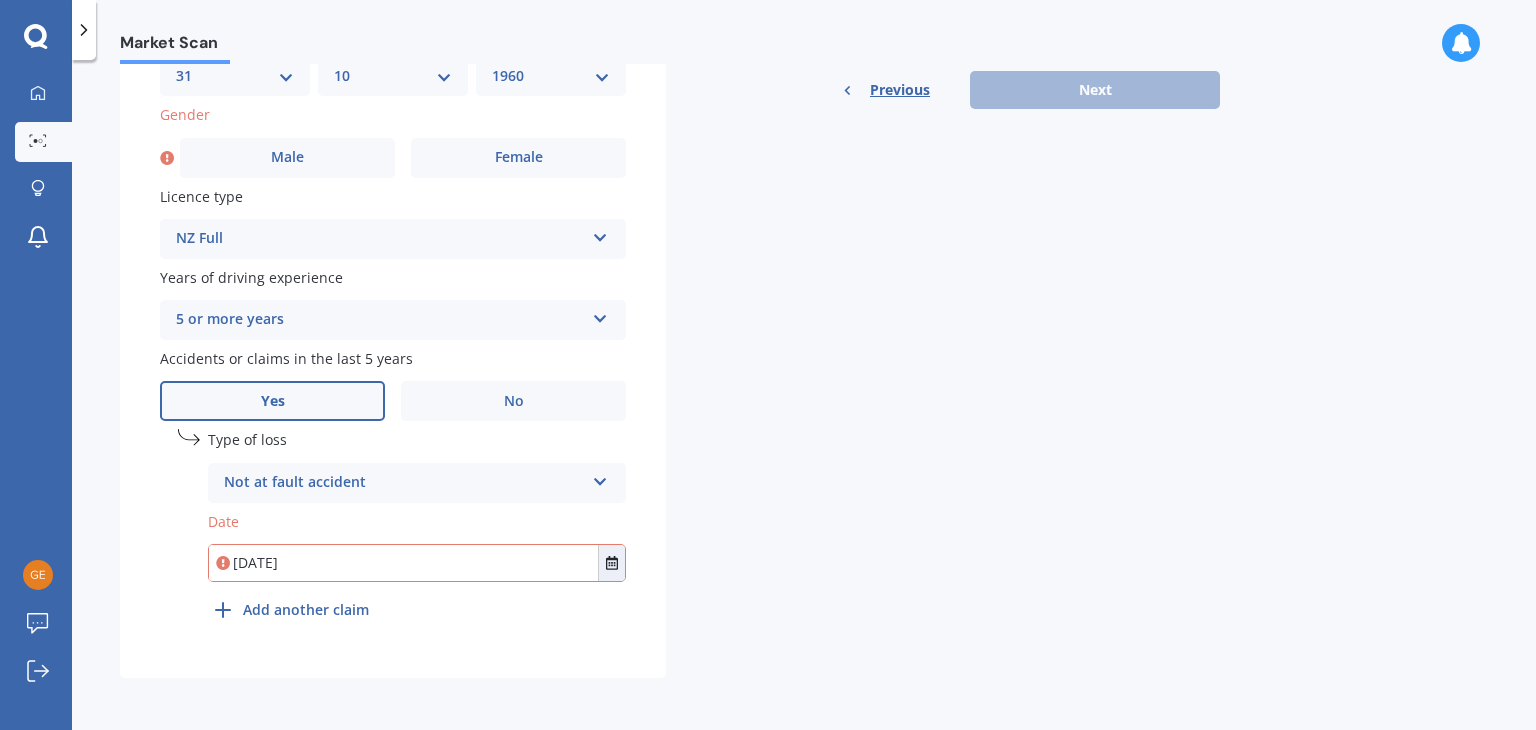 click on "[DATE]" at bounding box center [403, 563] 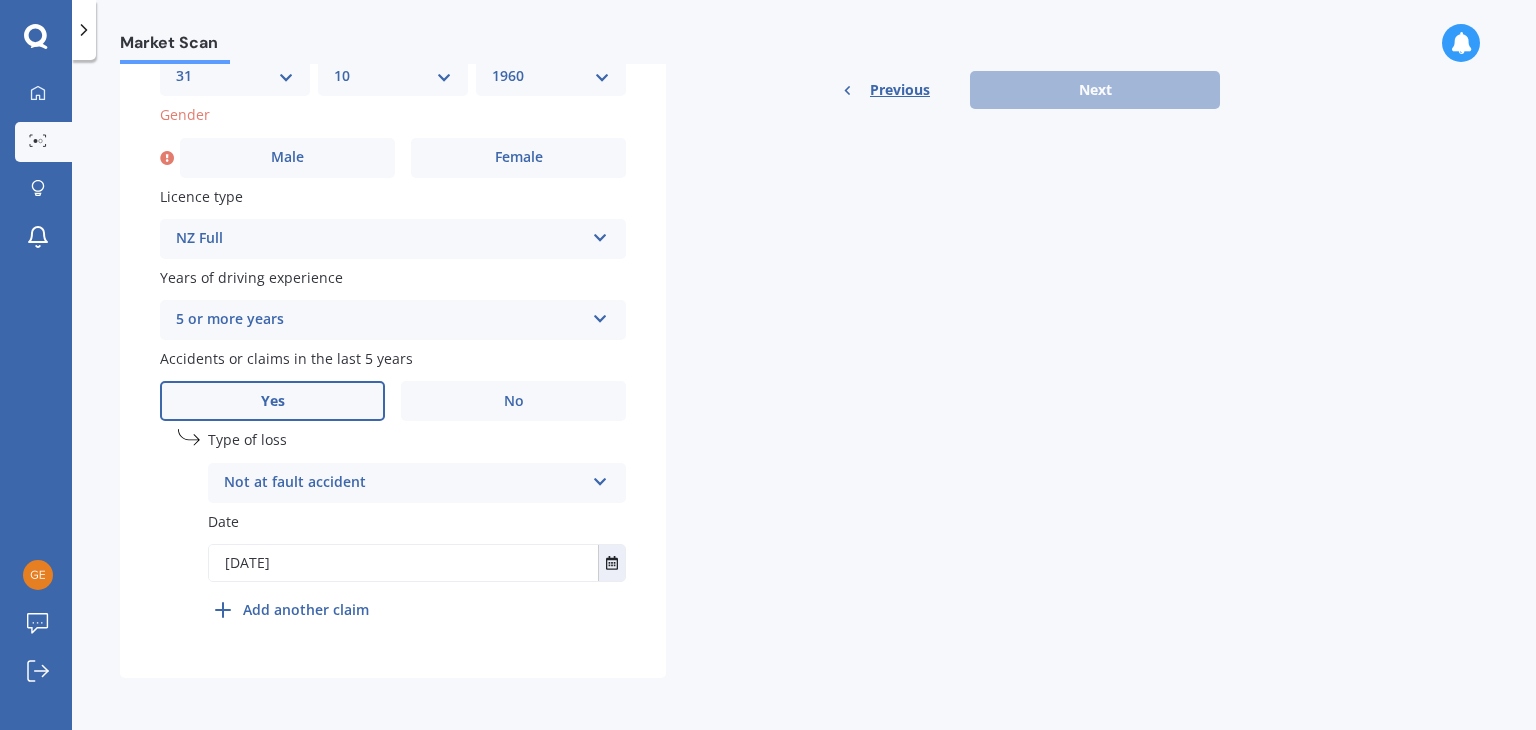 click on "Previous Next" at bounding box center (947, 90) 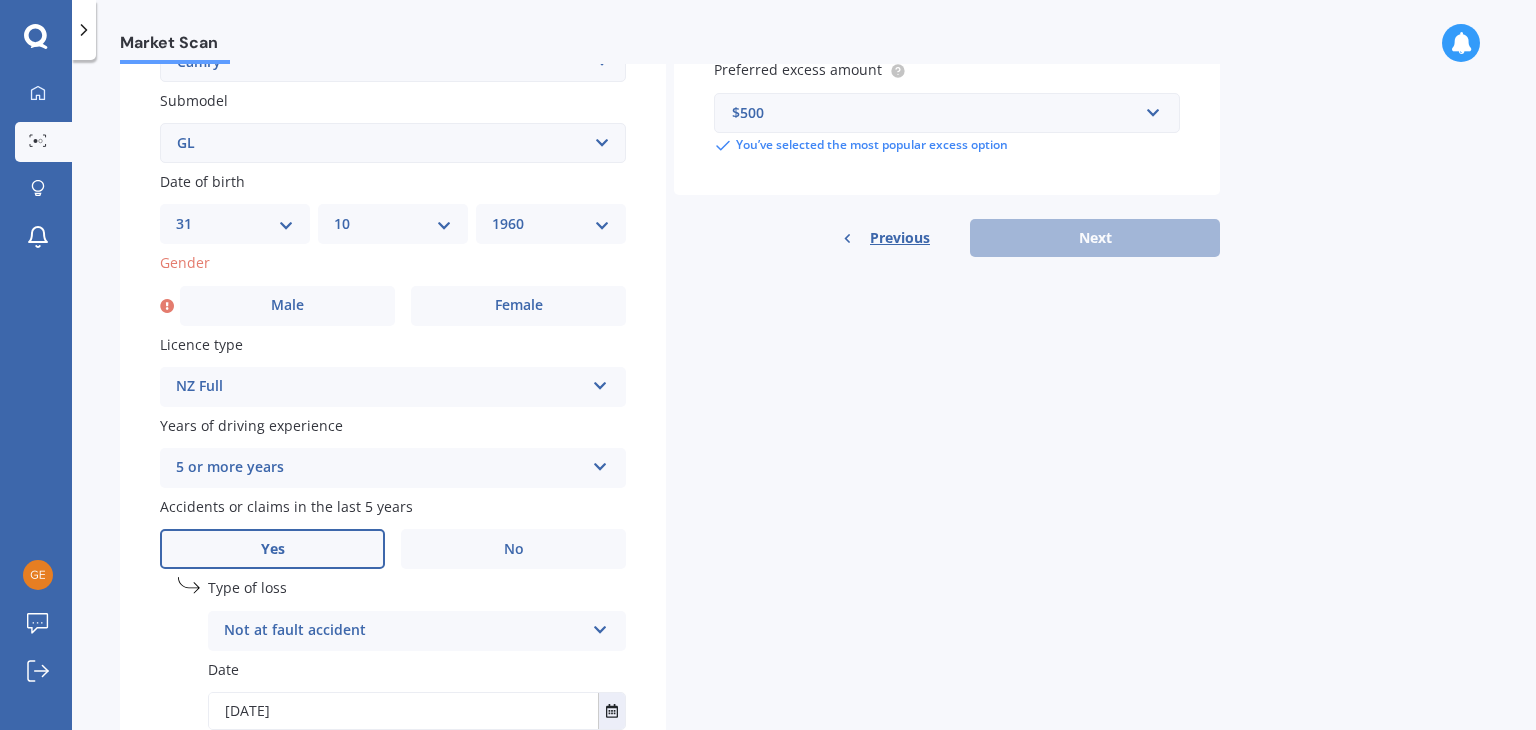 scroll, scrollTop: 556, scrollLeft: 0, axis: vertical 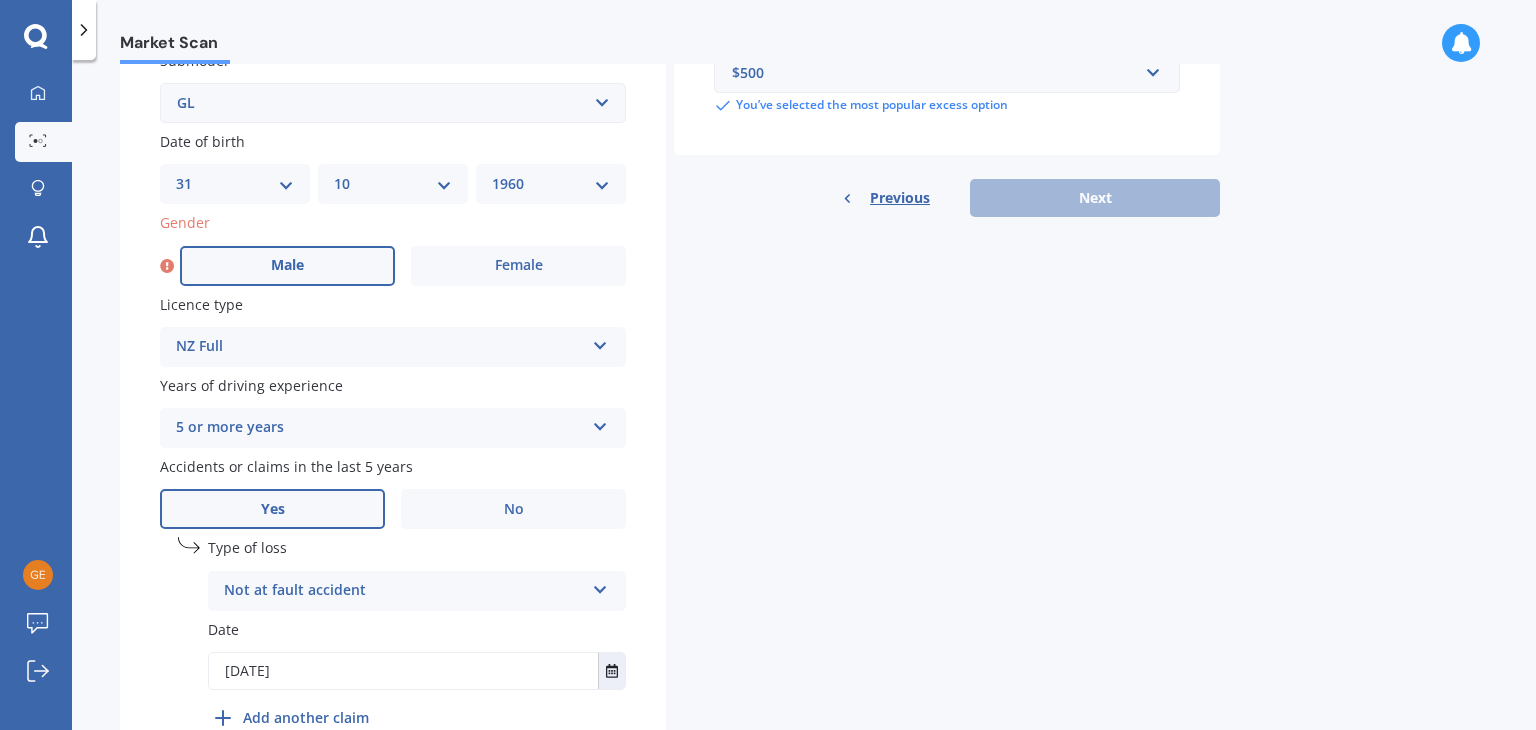 click on "Male" at bounding box center (287, 266) 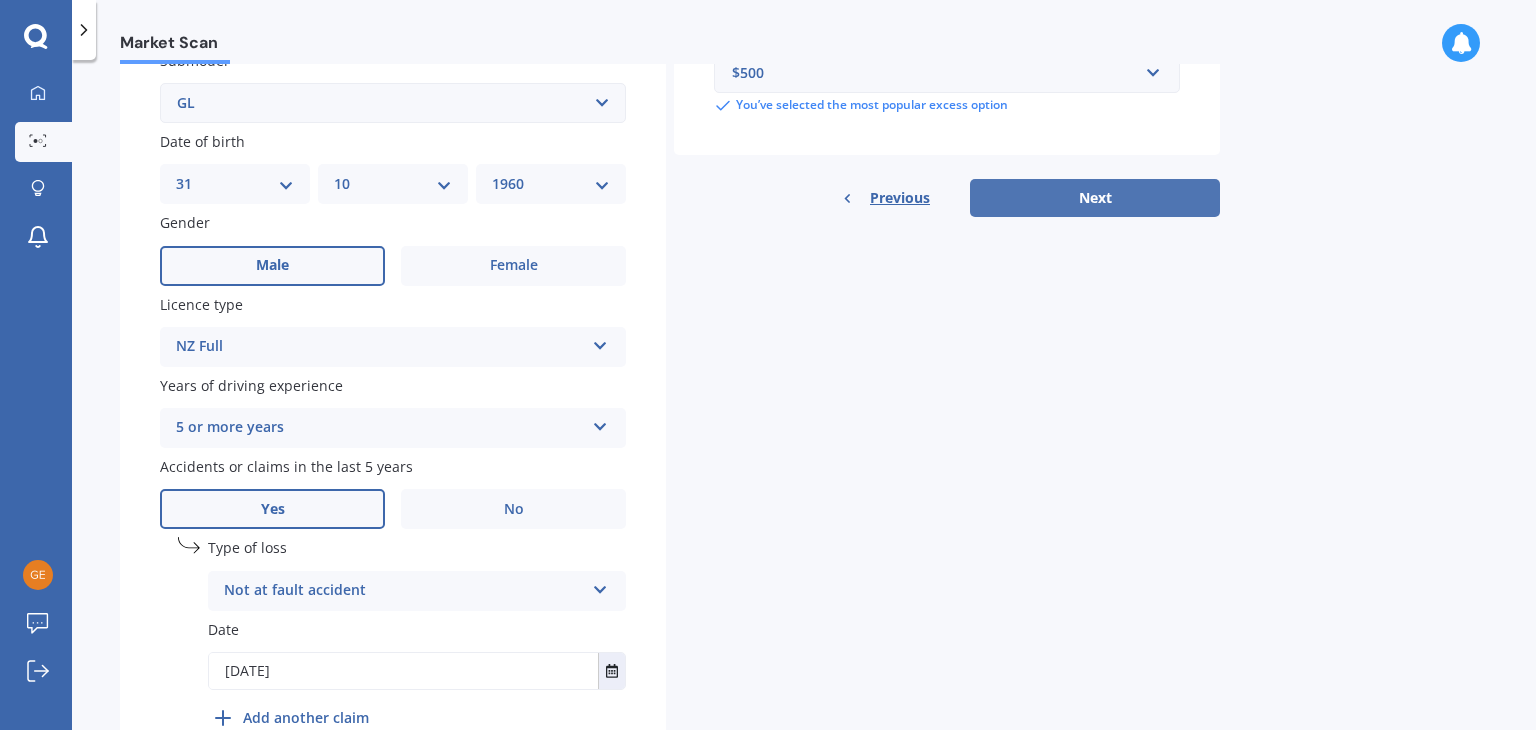 click on "Next" at bounding box center (1095, 198) 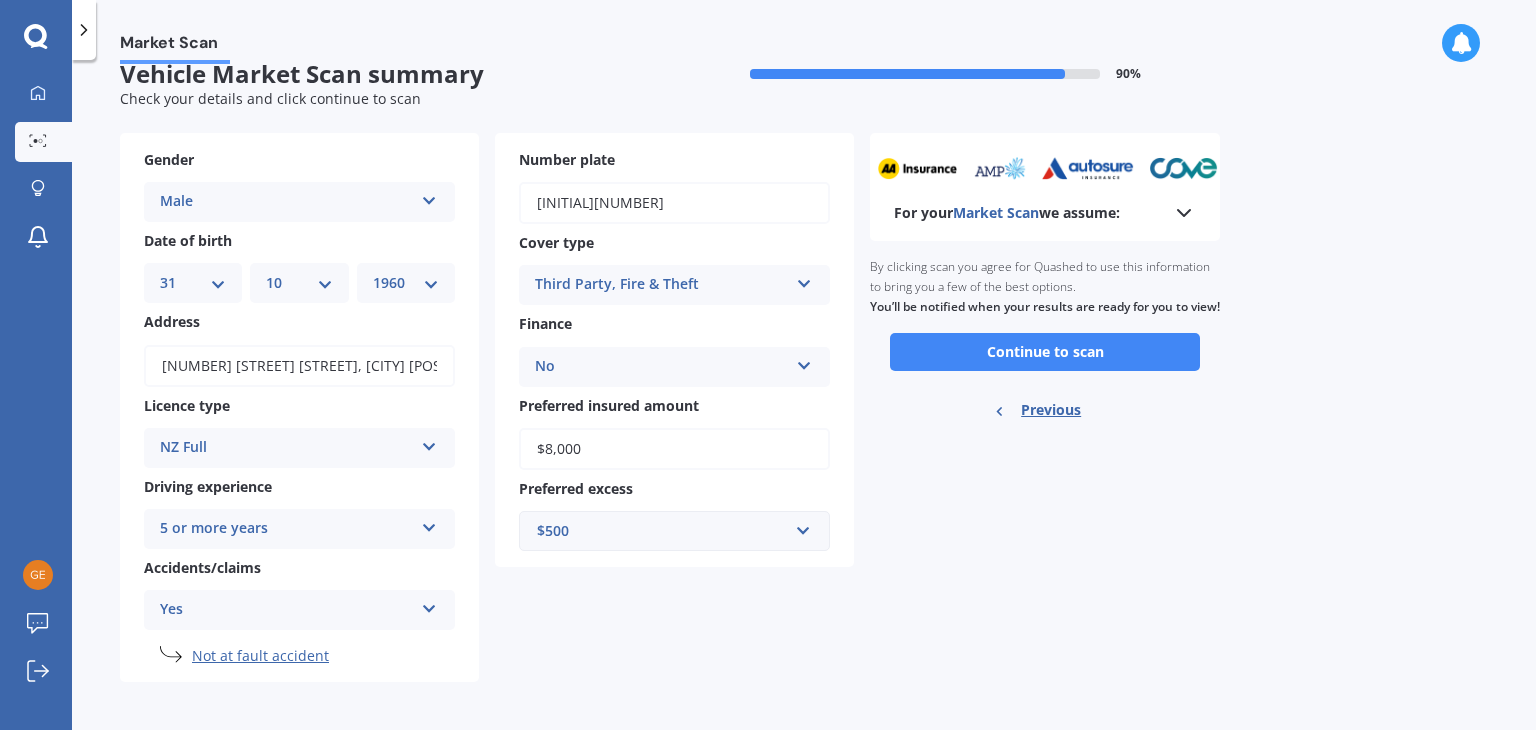 scroll, scrollTop: 32, scrollLeft: 0, axis: vertical 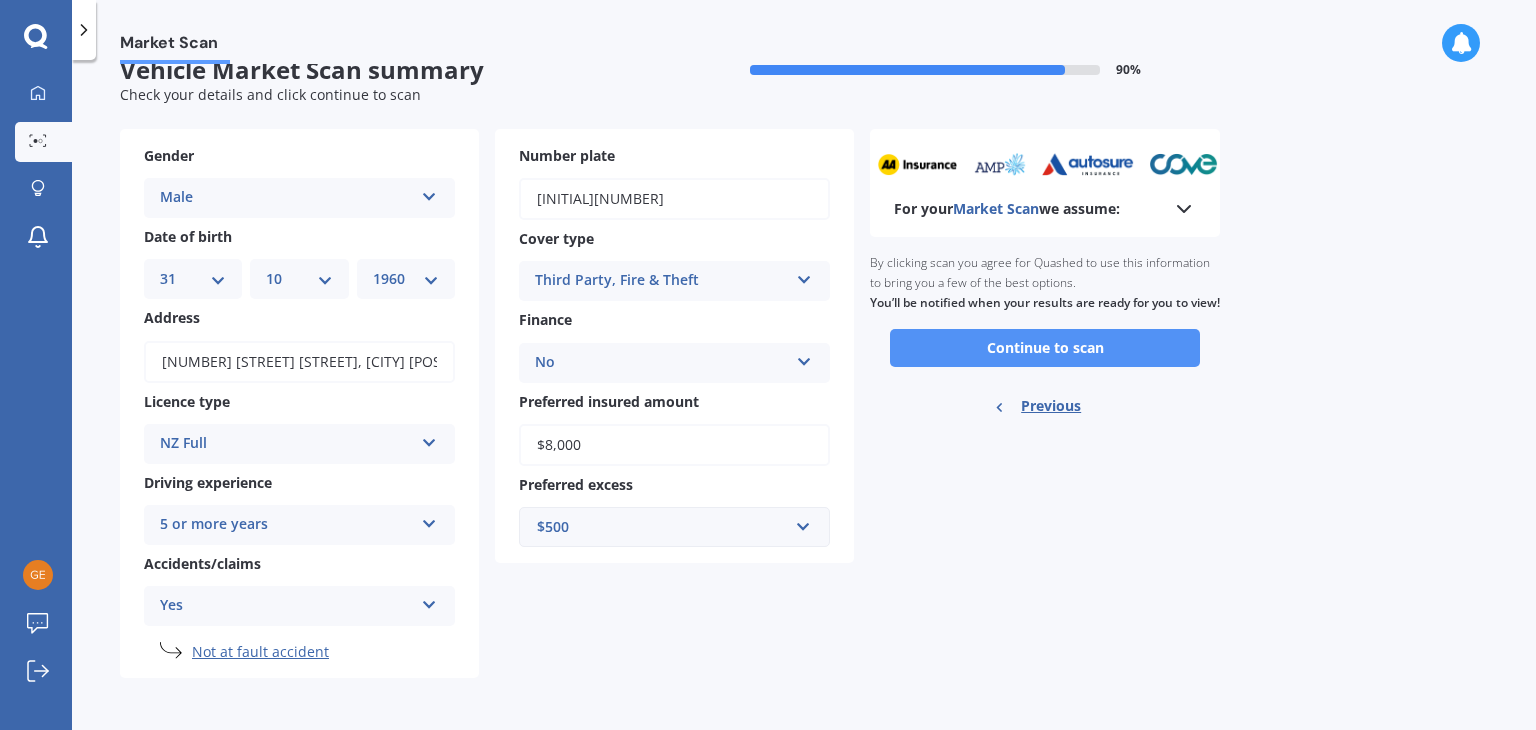 click on "Continue to scan" at bounding box center [1045, 348] 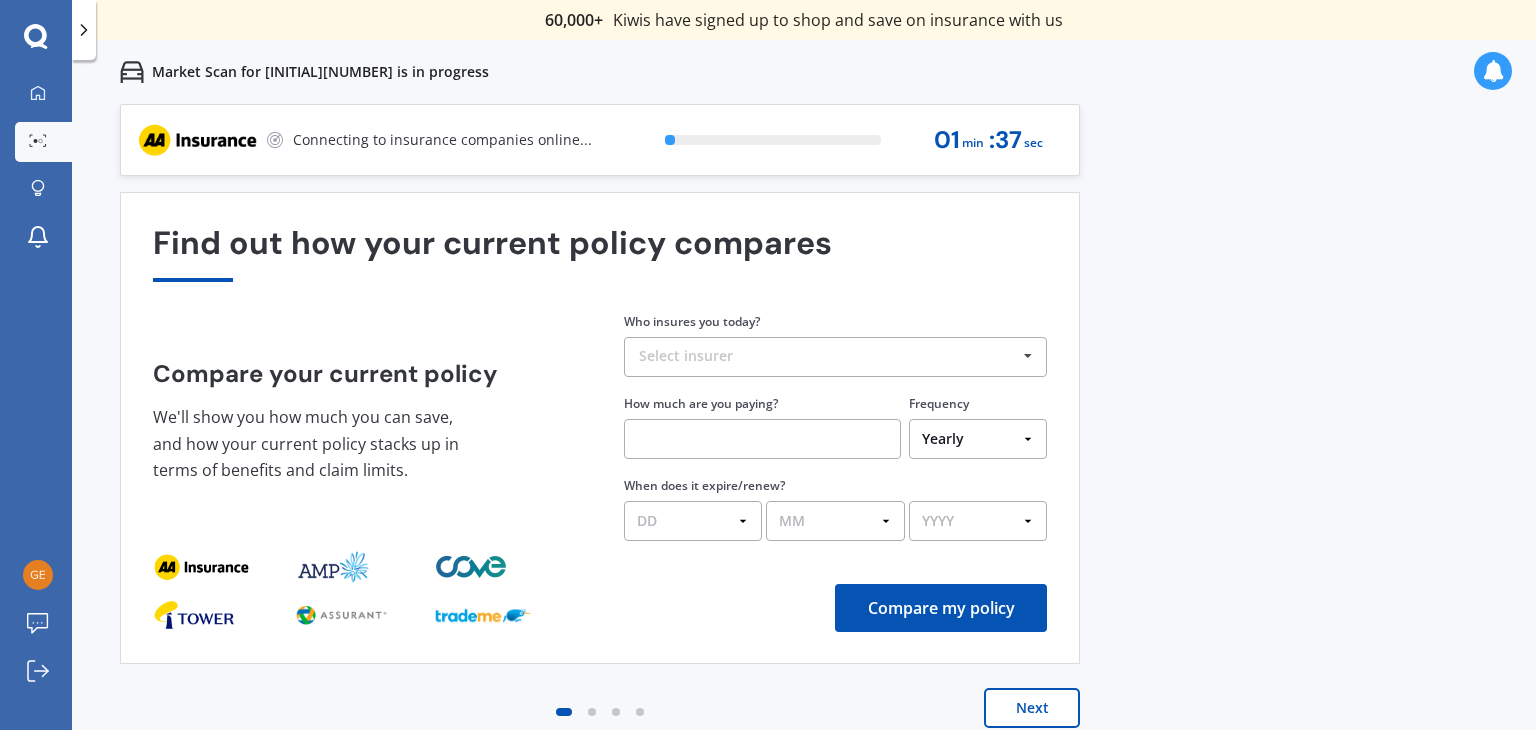 scroll, scrollTop: 0, scrollLeft: 0, axis: both 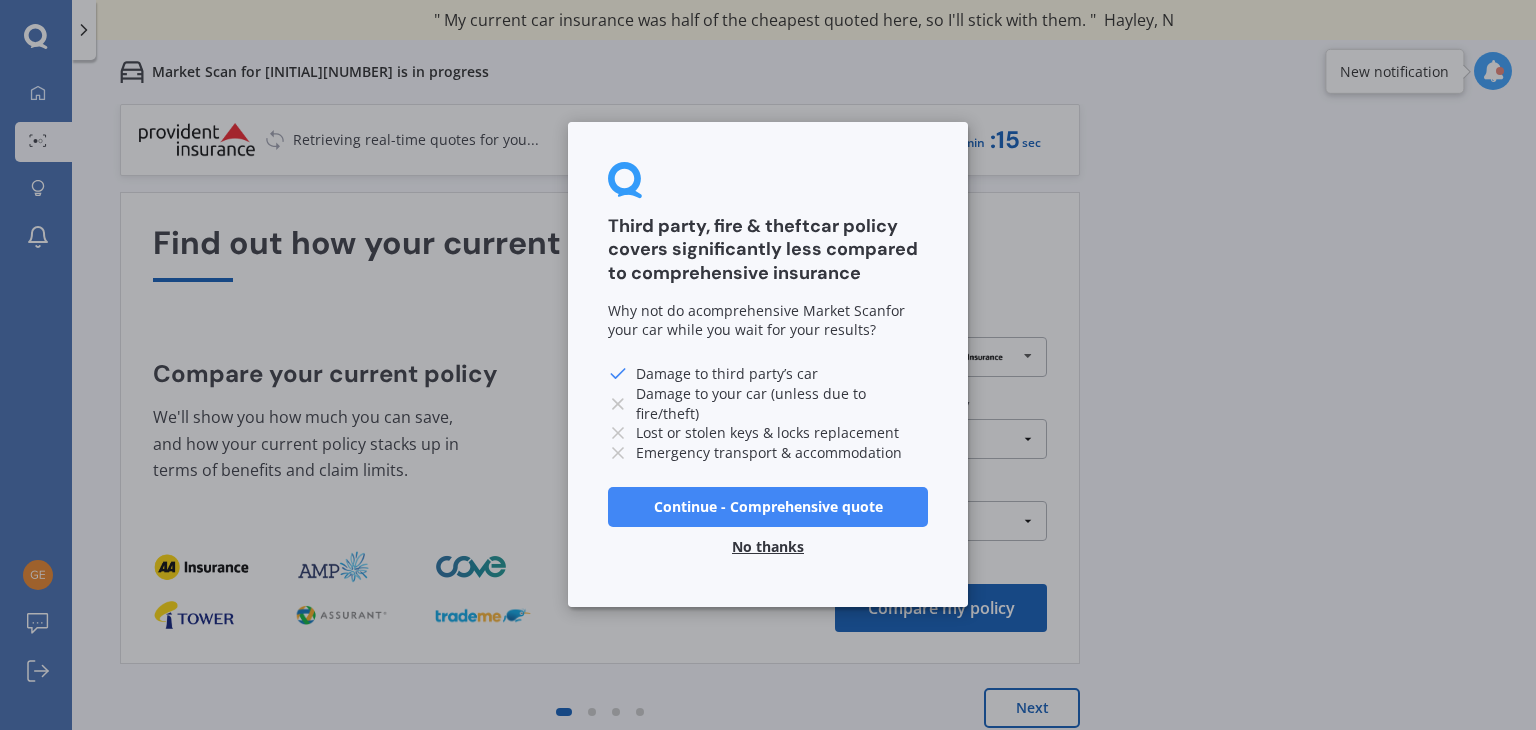 click on "No thanks" at bounding box center [768, 548] 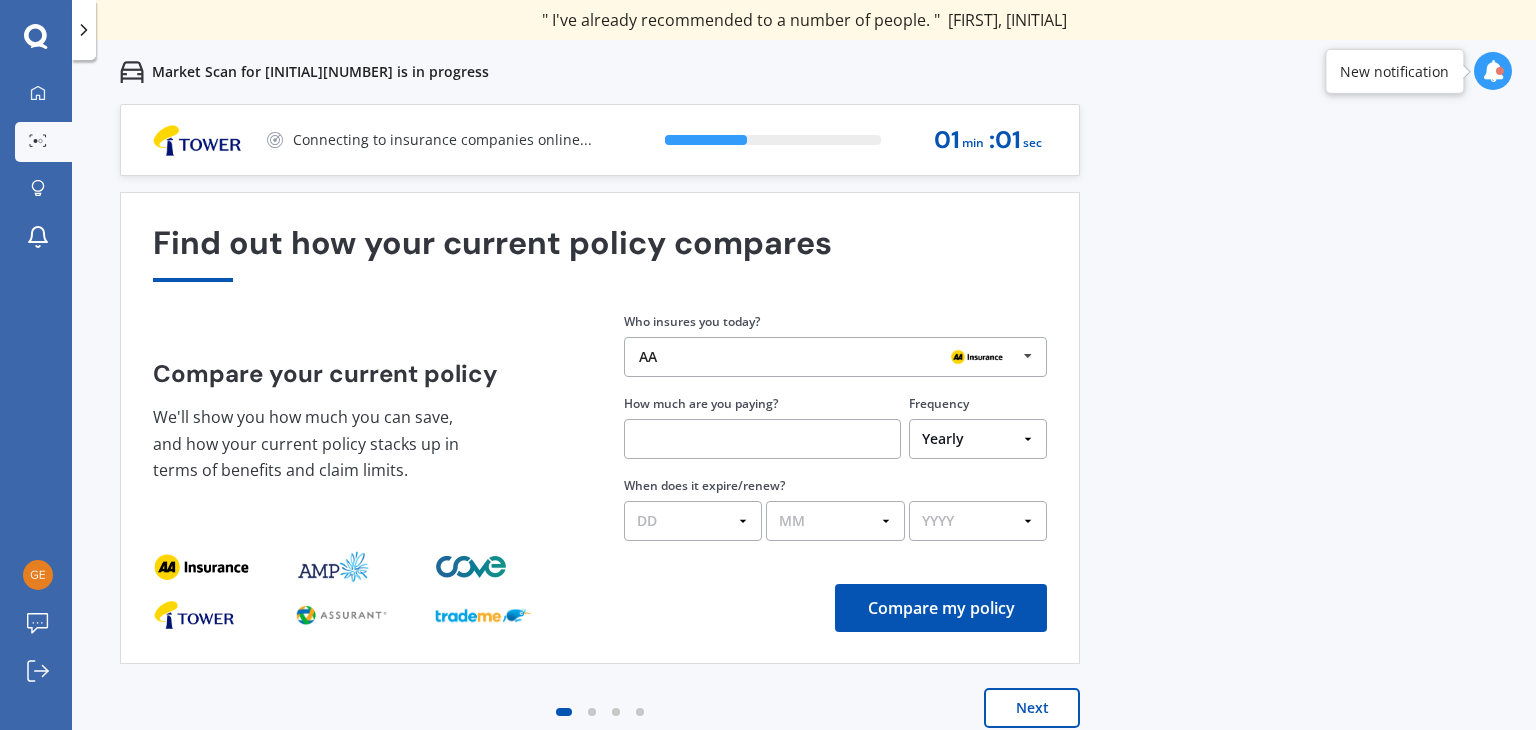 click on "Next" at bounding box center (1032, 708) 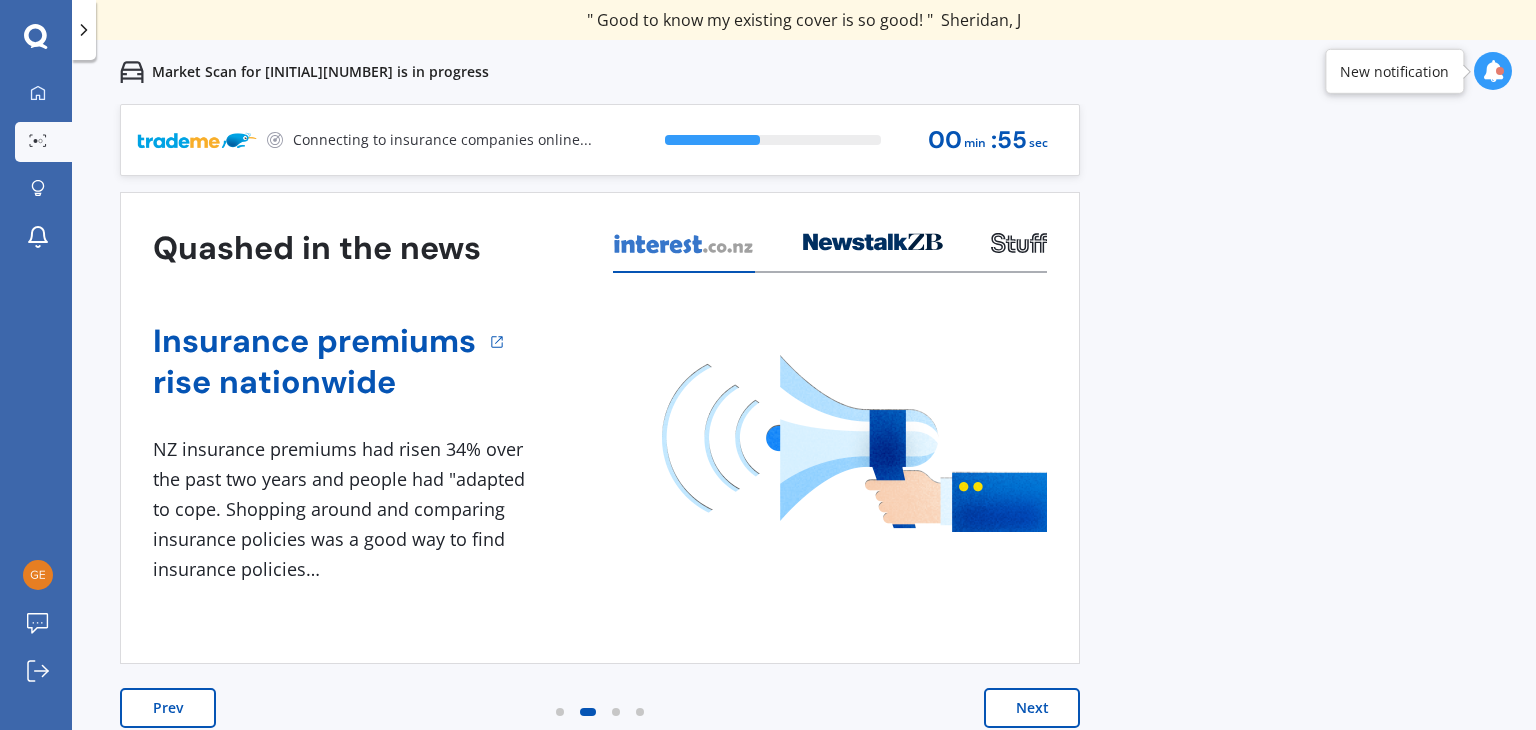 click on "Next" at bounding box center (1032, 708) 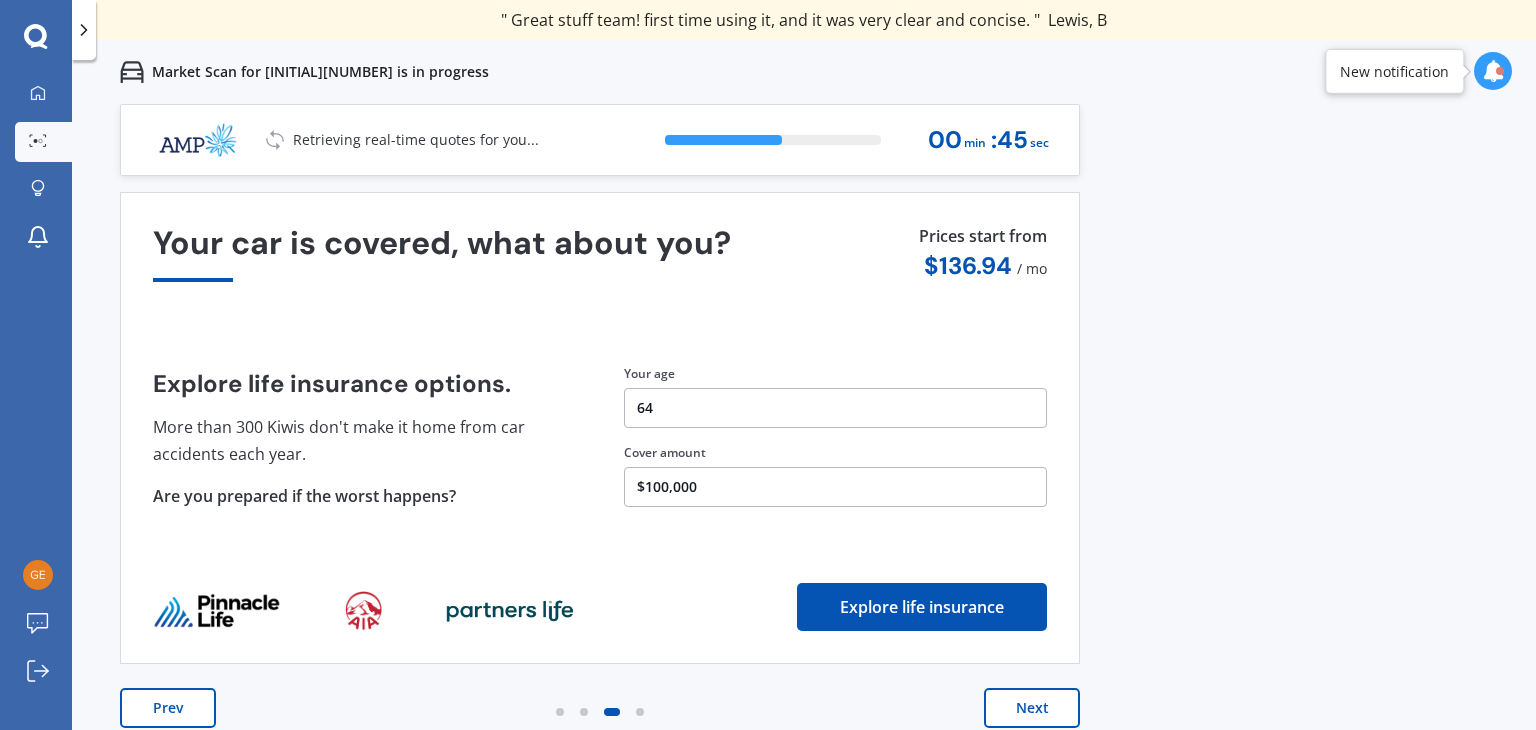 click on "Next" at bounding box center (1032, 708) 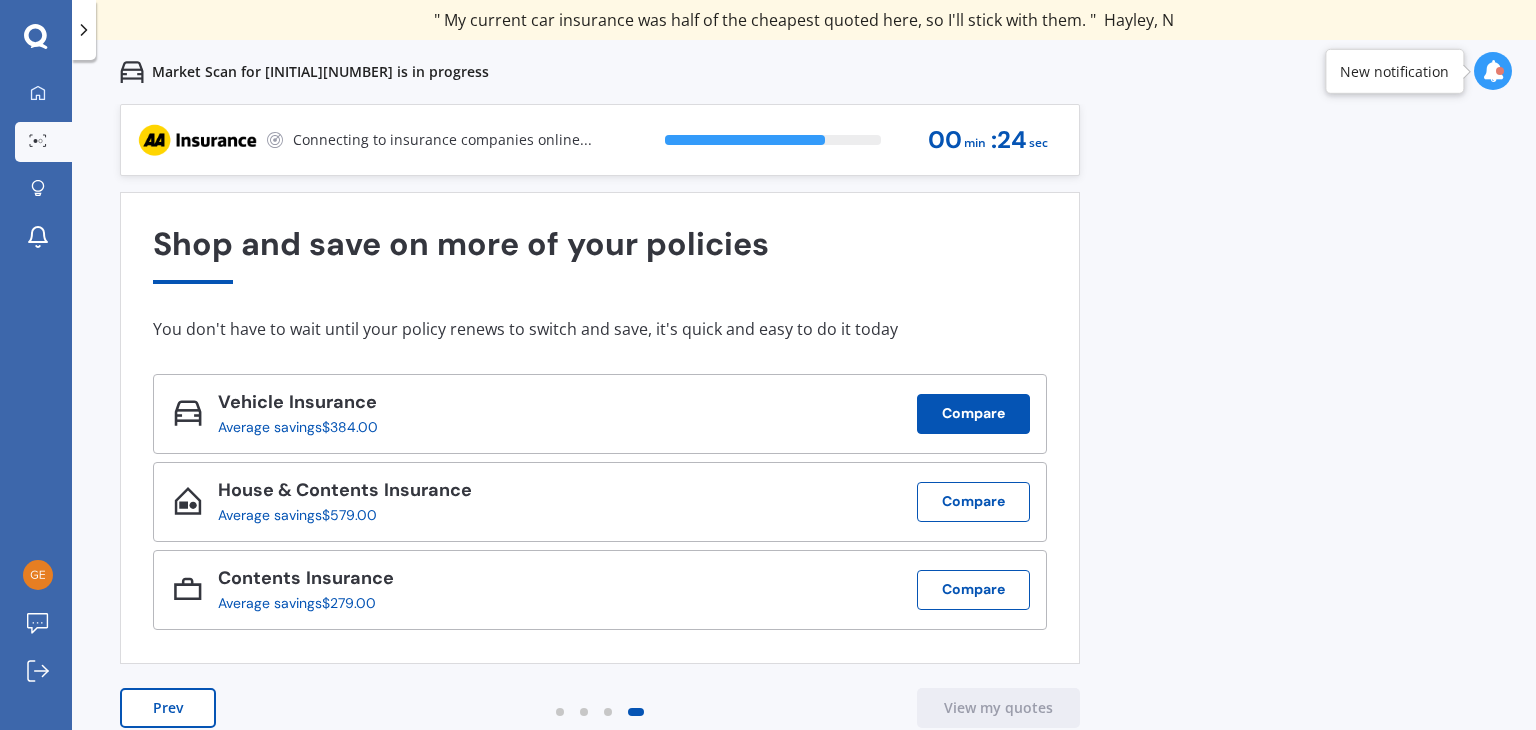click on "Compare" at bounding box center (973, 414) 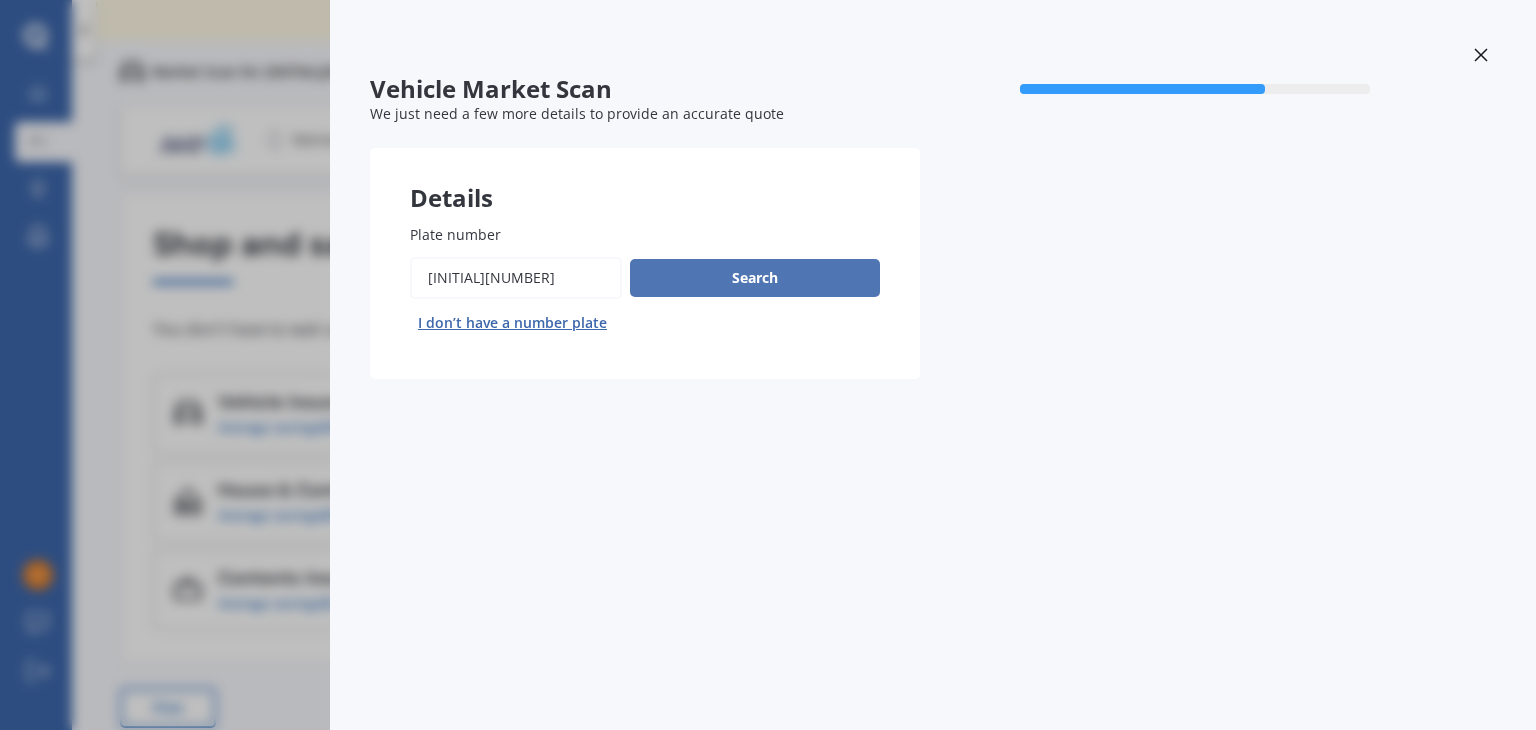click on "Search" at bounding box center (755, 278) 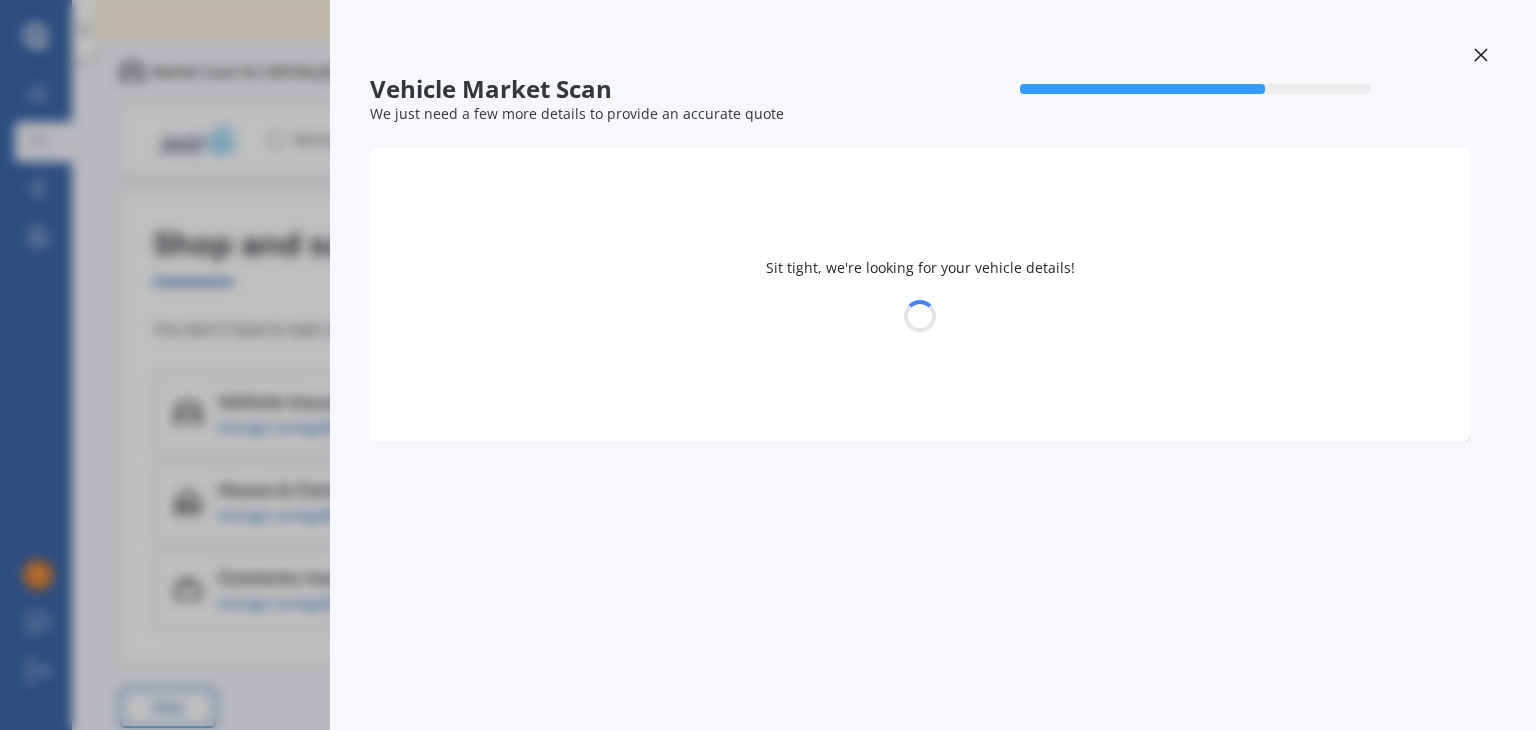 select on "TOYOTA" 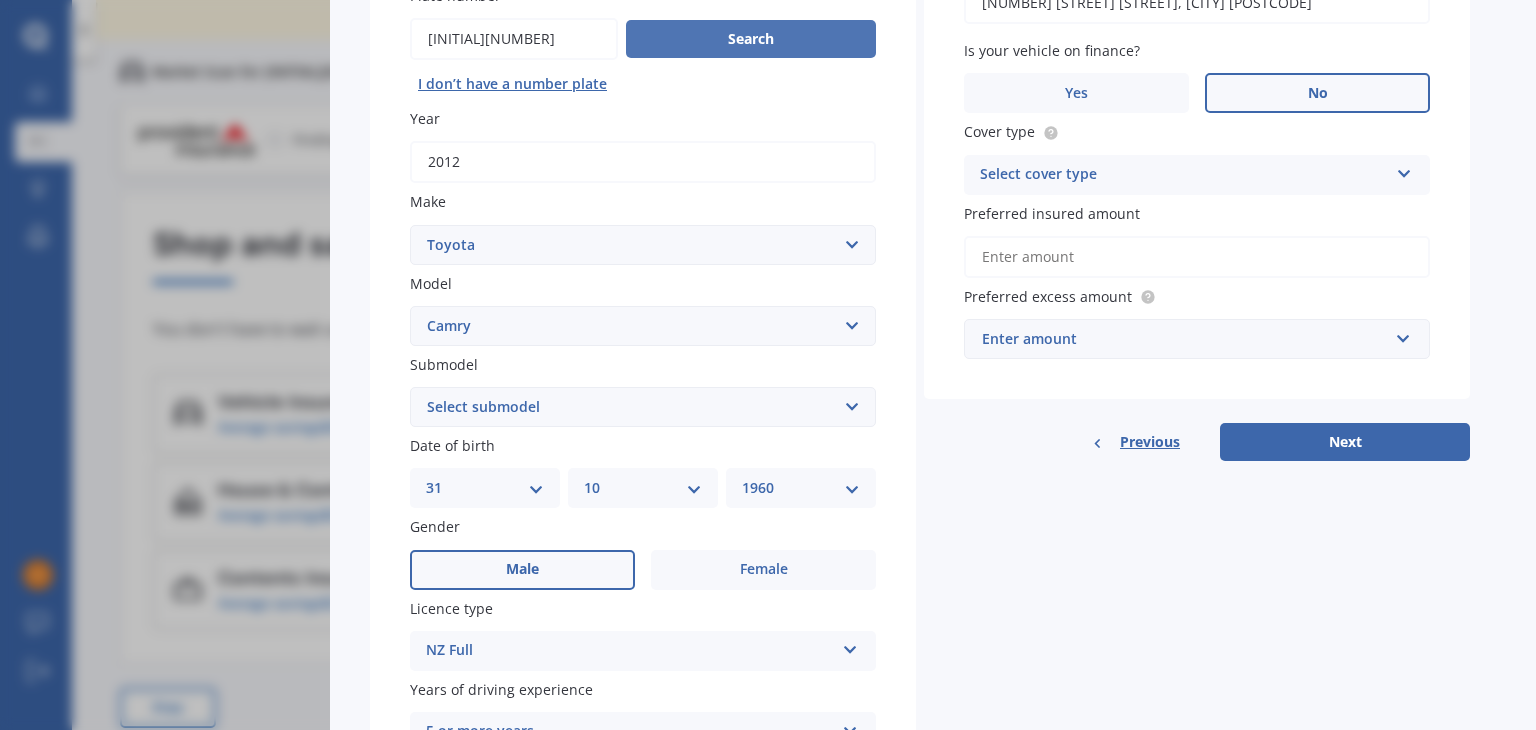 scroll, scrollTop: 236, scrollLeft: 0, axis: vertical 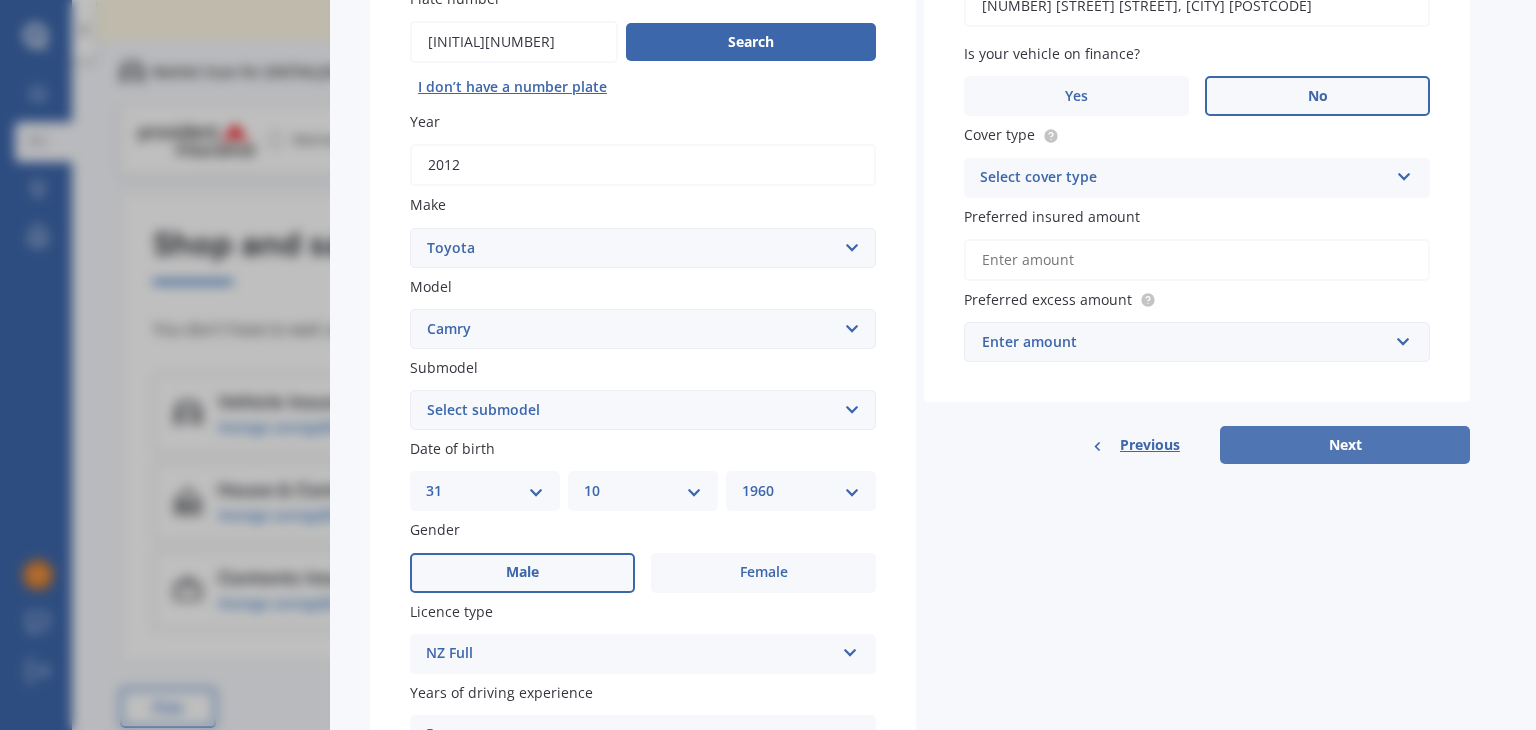 click on "Next" at bounding box center (1345, 445) 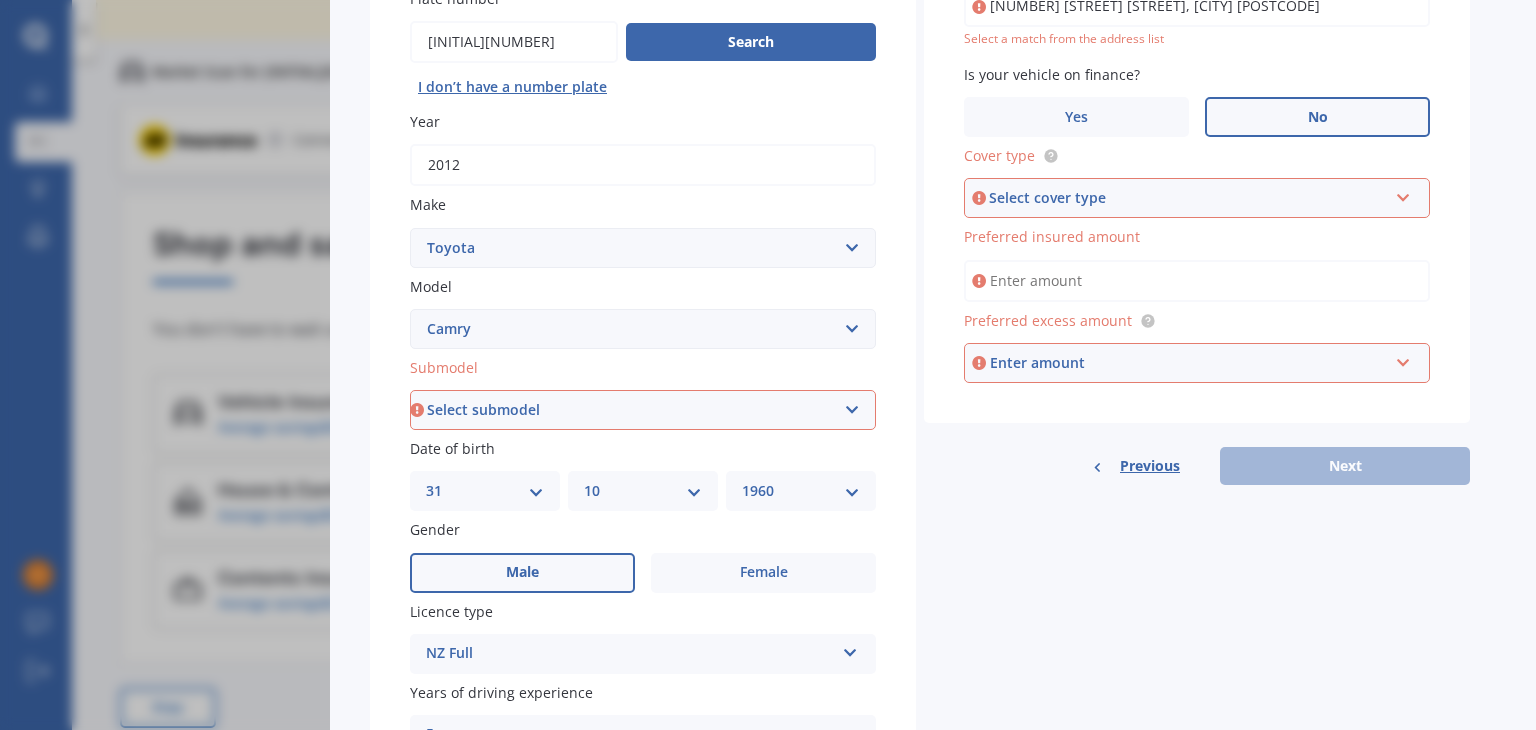 click on "Select cover type" at bounding box center (1188, 198) 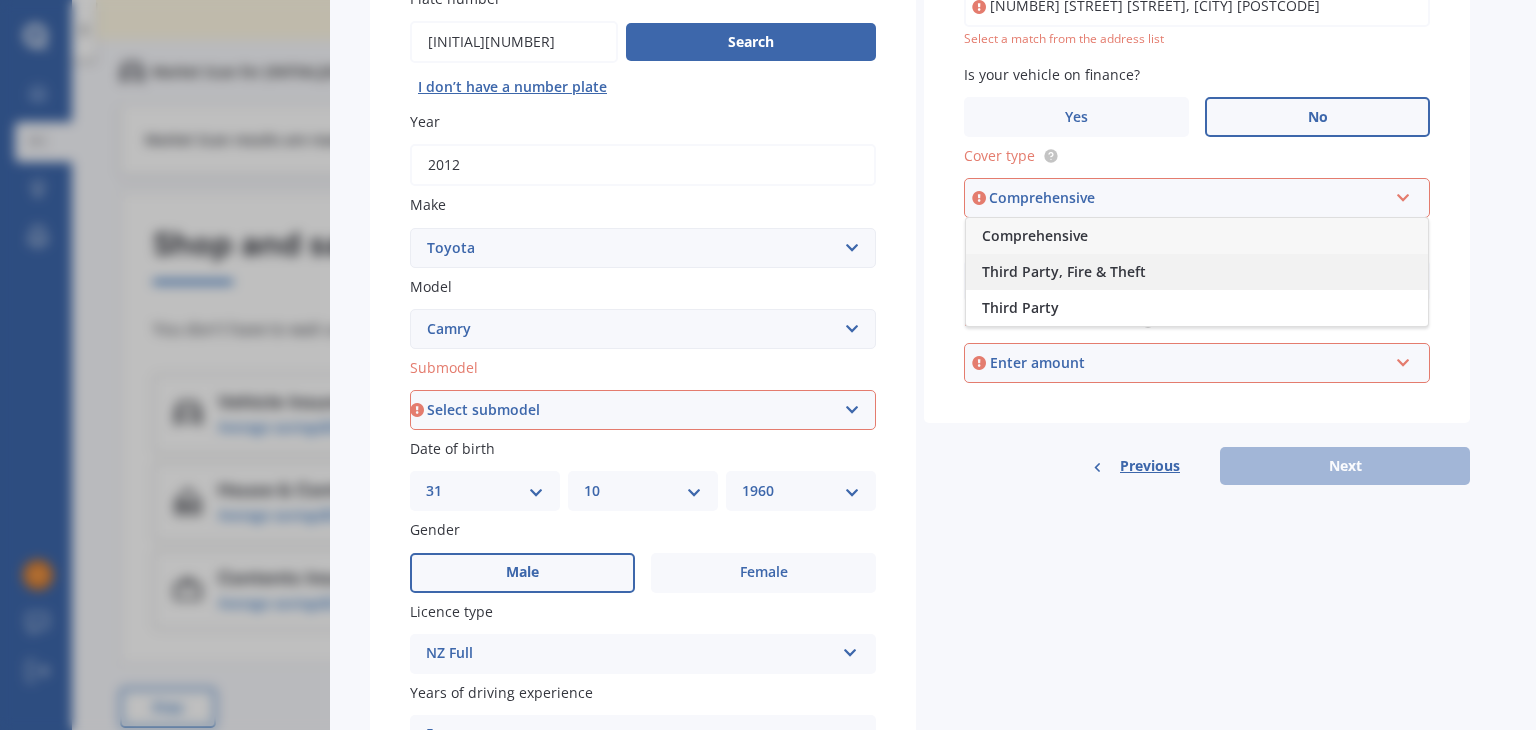 click on "Third Party, Fire & Theft" at bounding box center (1064, 271) 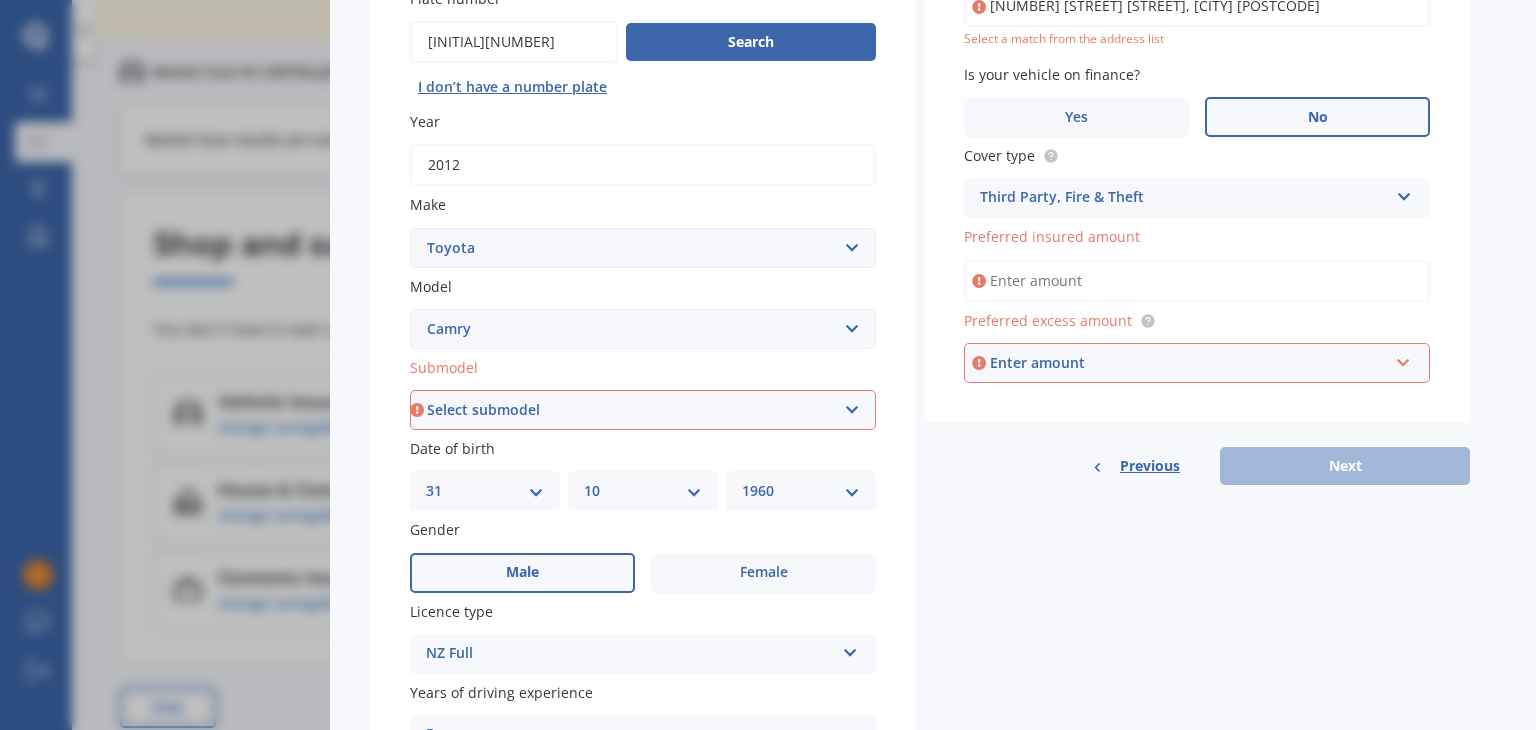 click on "Preferred insured amount" at bounding box center (1197, 281) 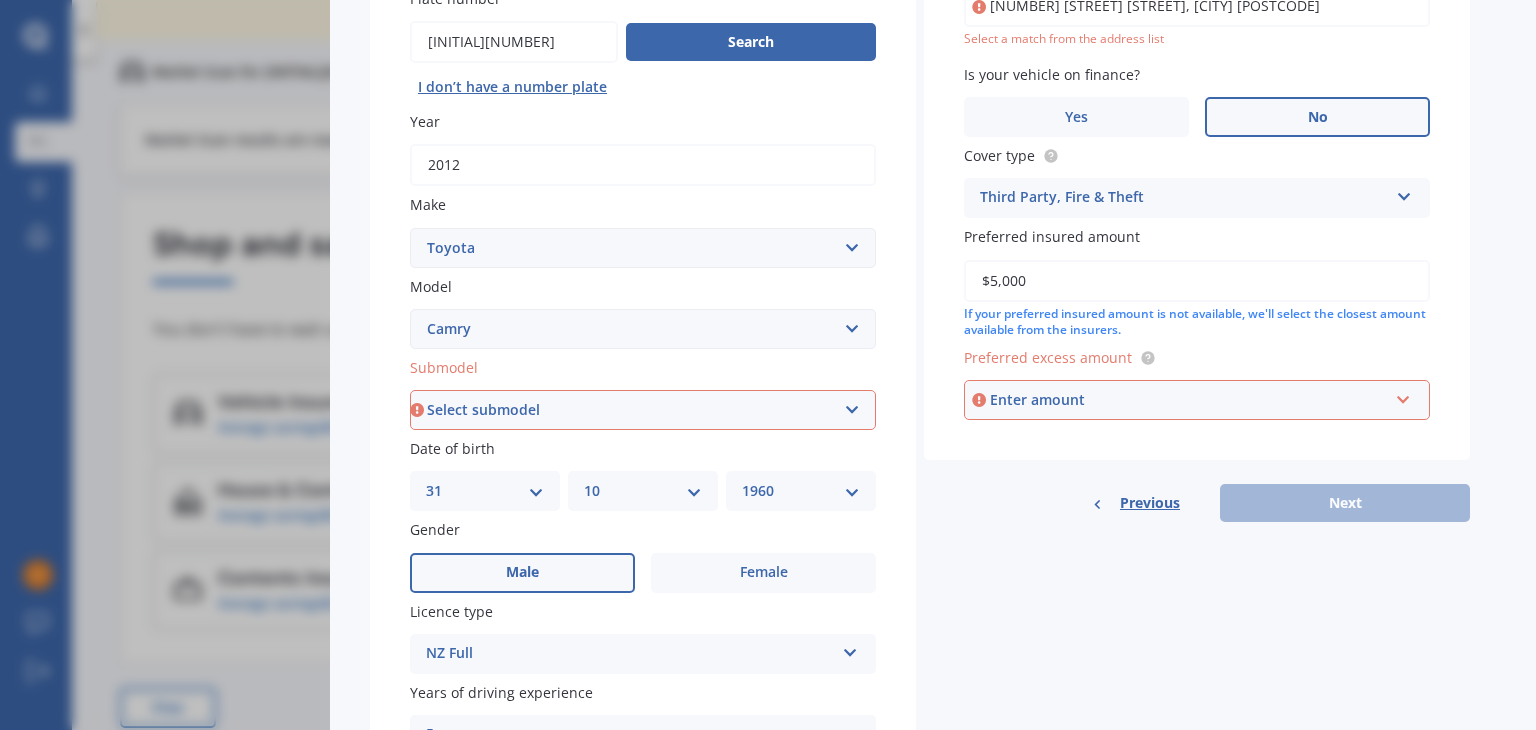 type on "$5,000" 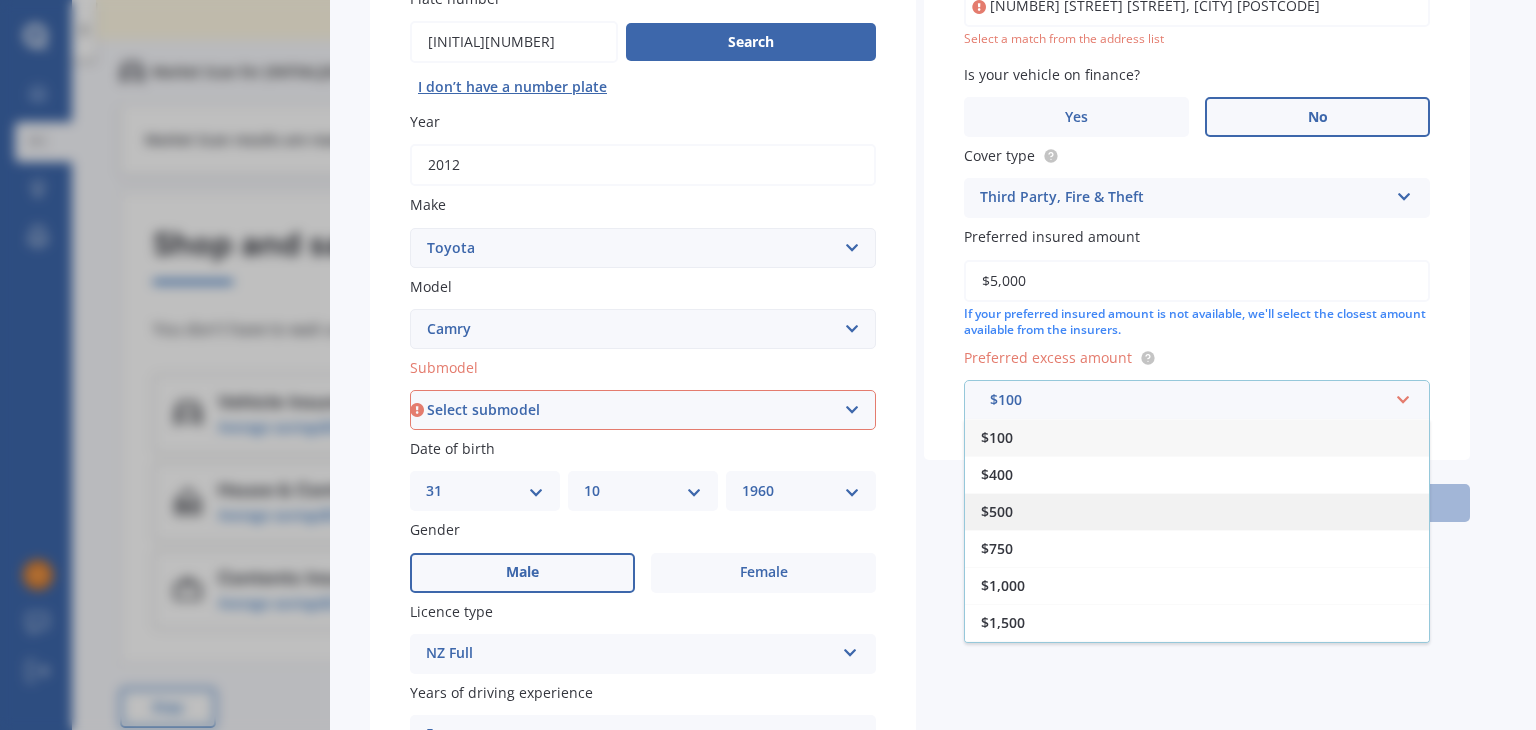 click on "$500" at bounding box center (997, 511) 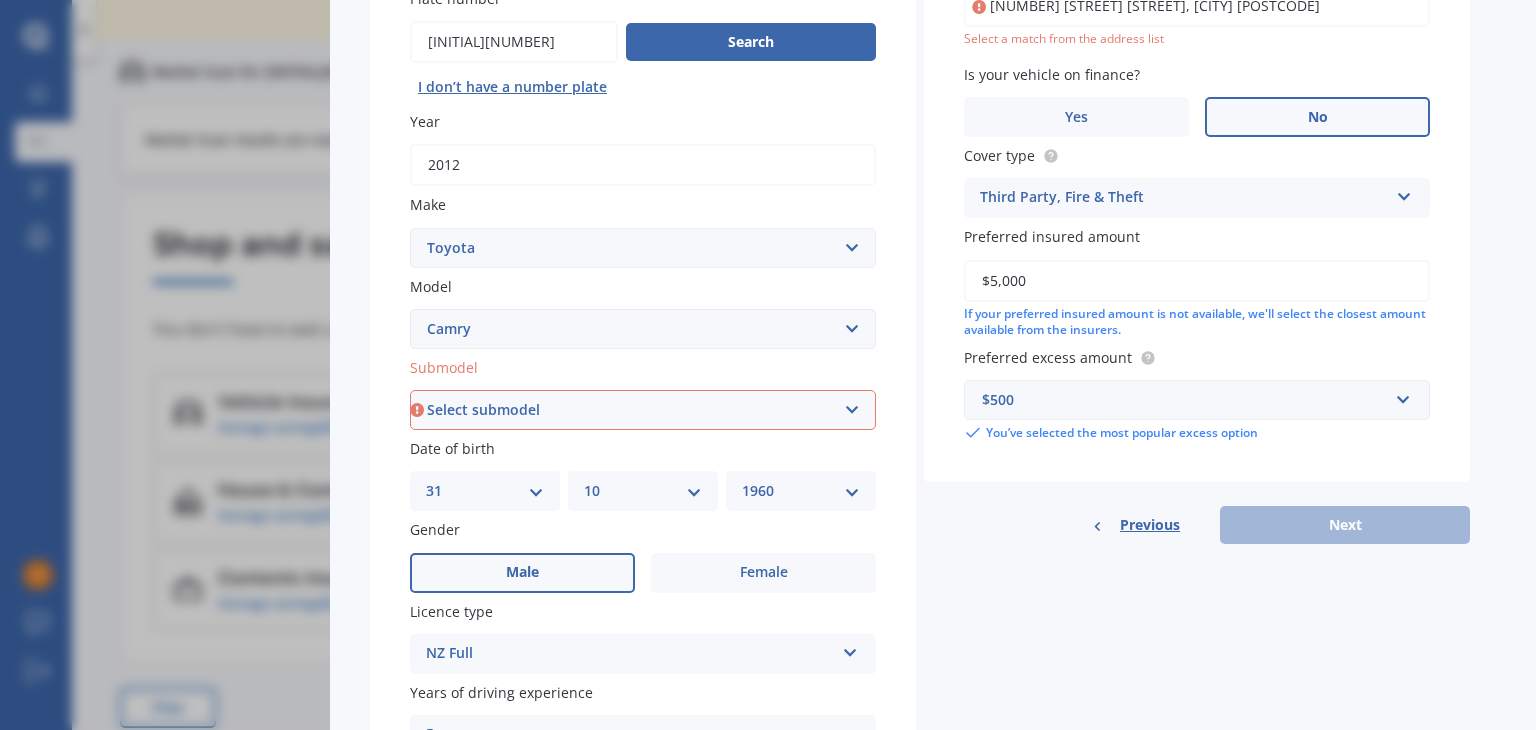 click on "Select submodel (All other) Altise 2.4 Altise 3.0 V6 Ateva 2.4 Ateva 3.0 V6 Azura 3.0 V6 GL GL V6 GLI GLX GLX V6 Gracia 2.2 GS GX GX V6 Hybrid G Package SE Sportivo Sportivo 3.0 V6 Touring V6 Ultima 2.0 Ultima 2.2 V6 Gracia 2.5" at bounding box center [643, 410] 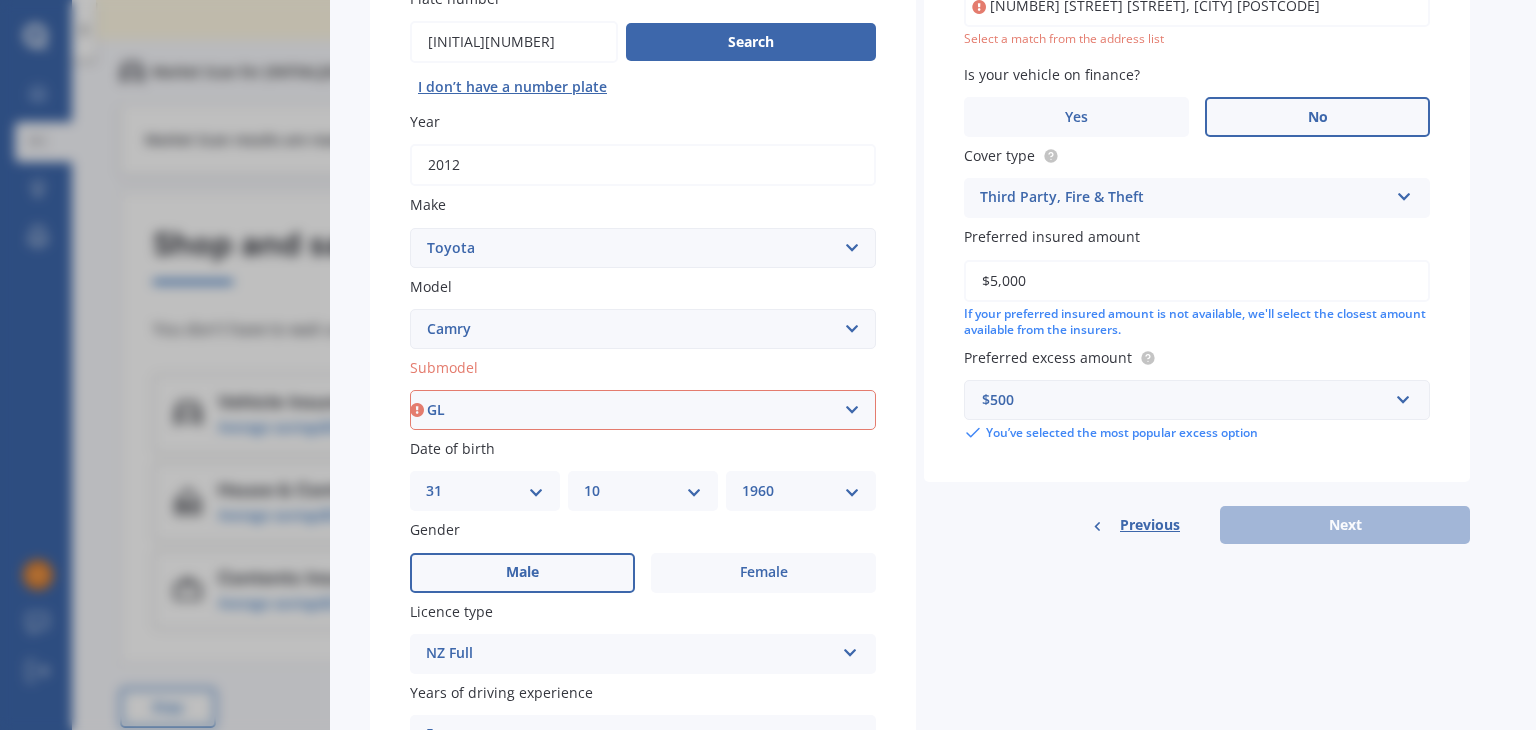 click on "Select submodel (All other) Altise 2.4 Altise 3.0 V6 Ateva 2.4 Ateva 3.0 V6 Azura 3.0 V6 GL GL V6 GLI GLX GLX V6 Gracia 2.2 GS GX GX V6 Hybrid G Package SE Sportivo Sportivo 3.0 V6 Touring V6 Ultima 2.0 Ultima 2.2 V6 Gracia 2.5" at bounding box center (643, 410) 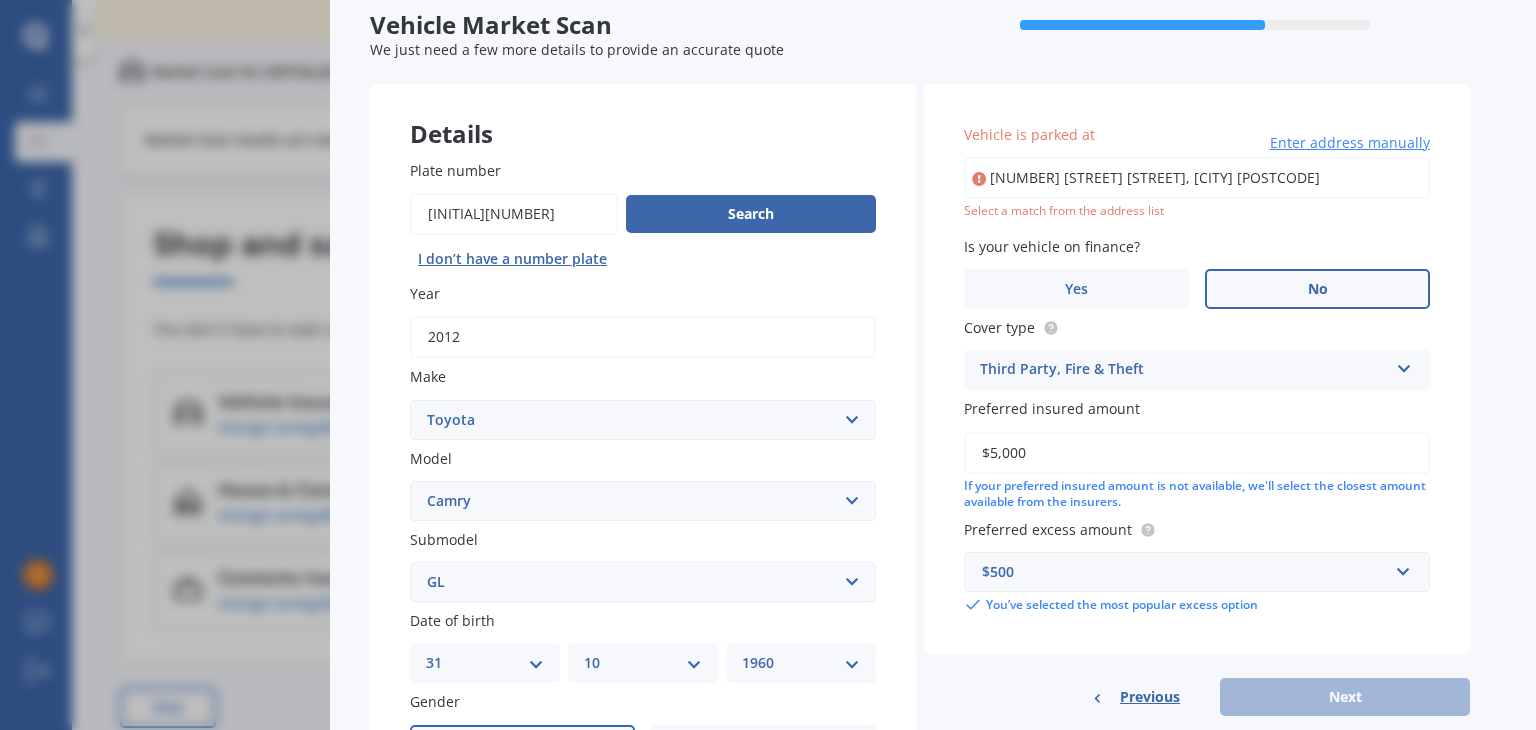 scroll, scrollTop: 63, scrollLeft: 0, axis: vertical 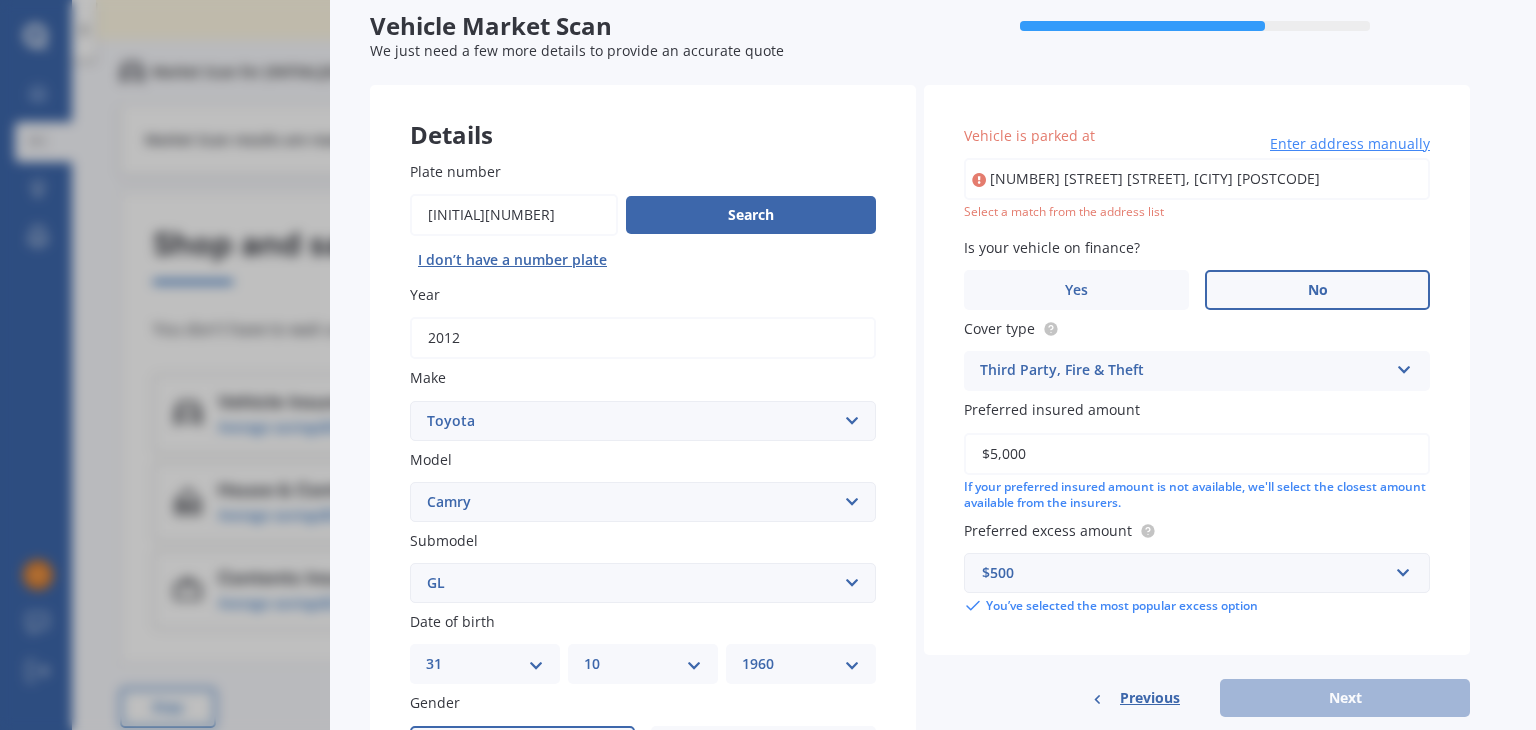 click on "No" at bounding box center [1317, 290] 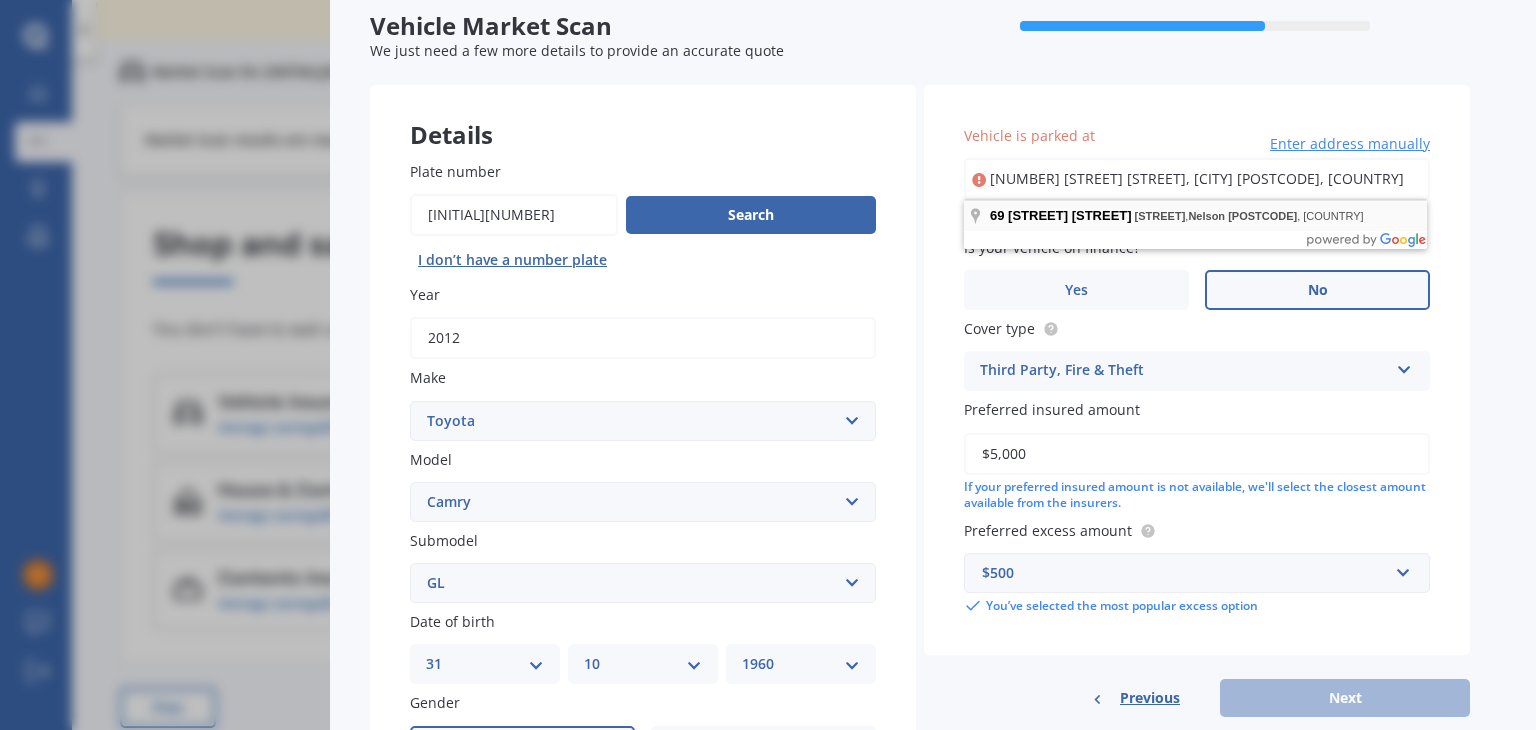 type on "[NUMBER] [STREET] [STREET], [CITY] [POSTCODE]" 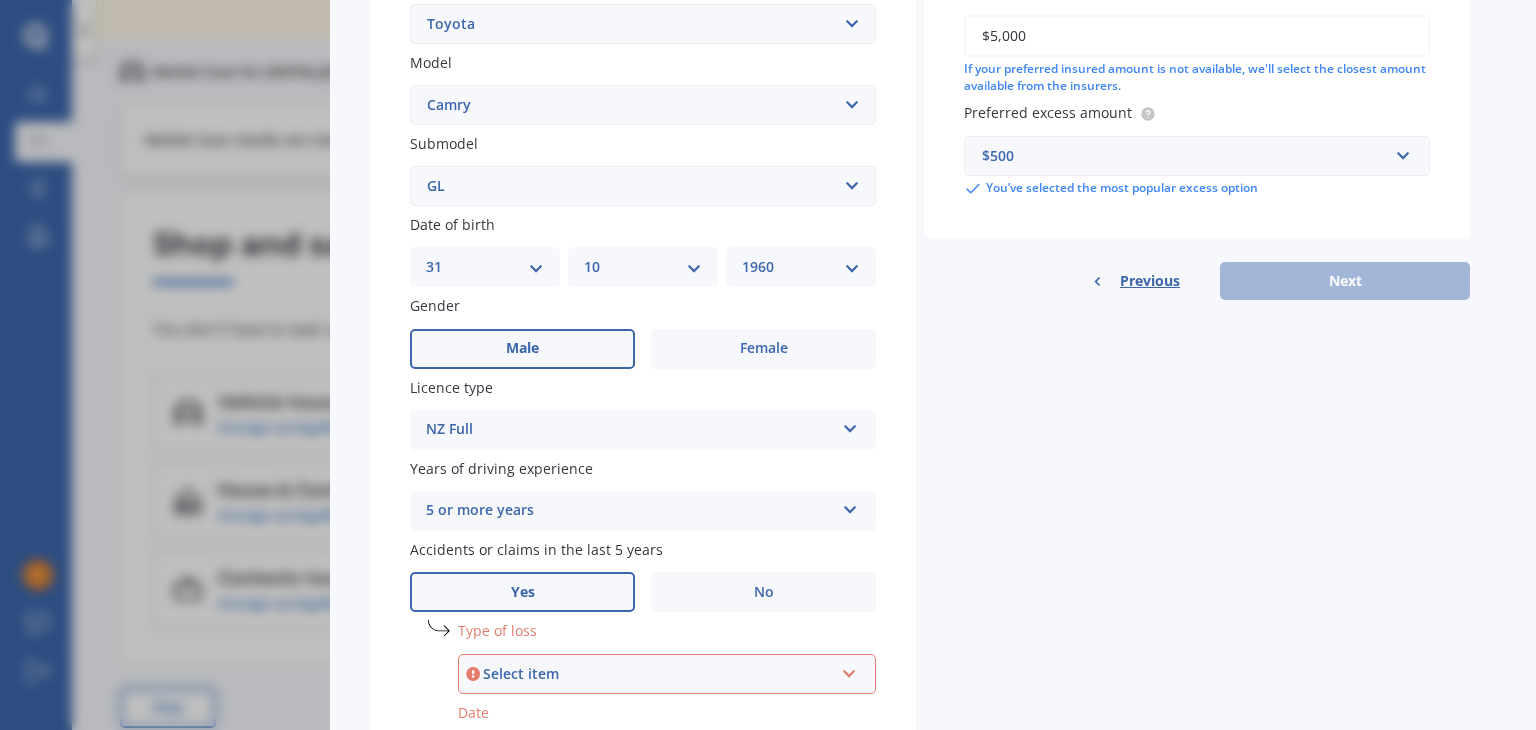 scroll, scrollTop: 628, scrollLeft: 0, axis: vertical 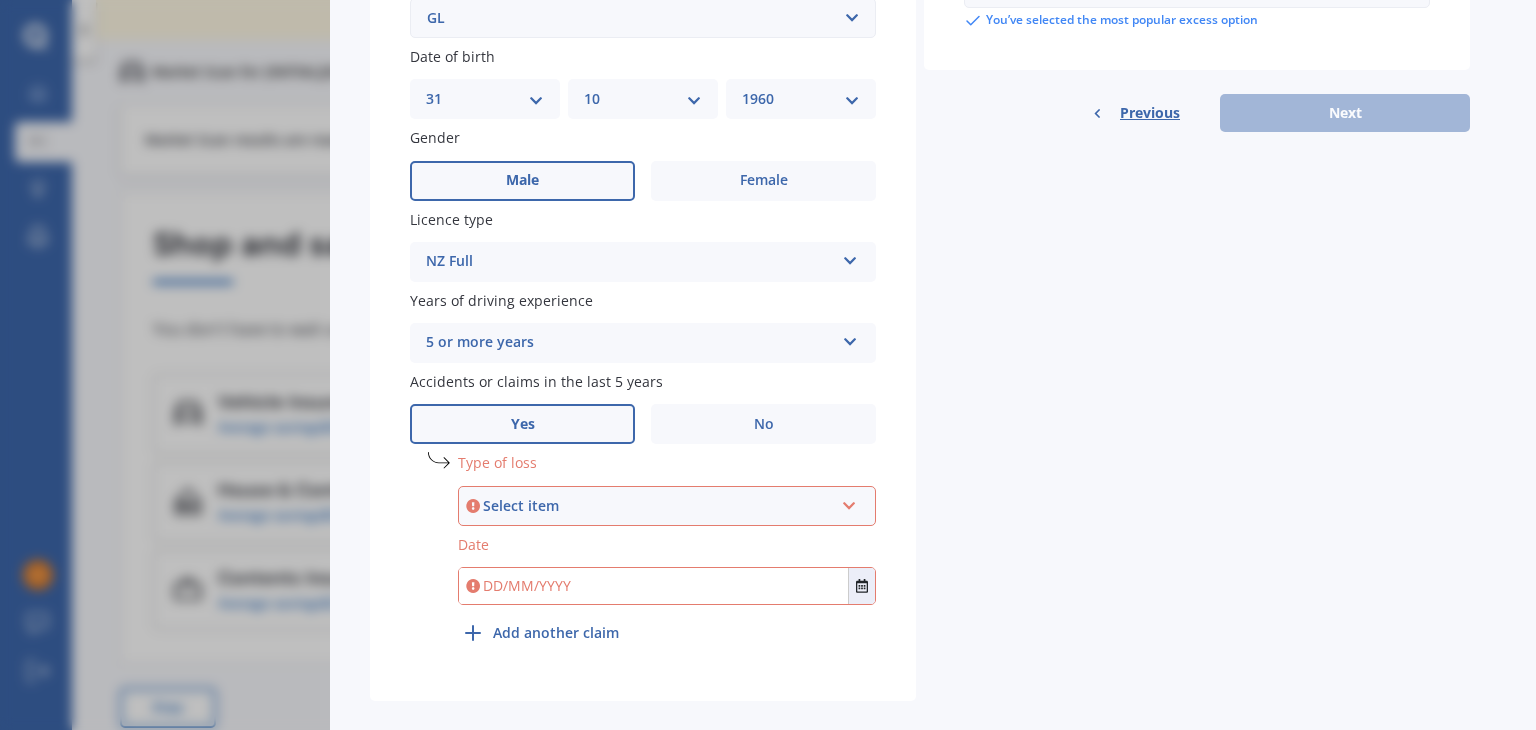 click at bounding box center (849, 502) 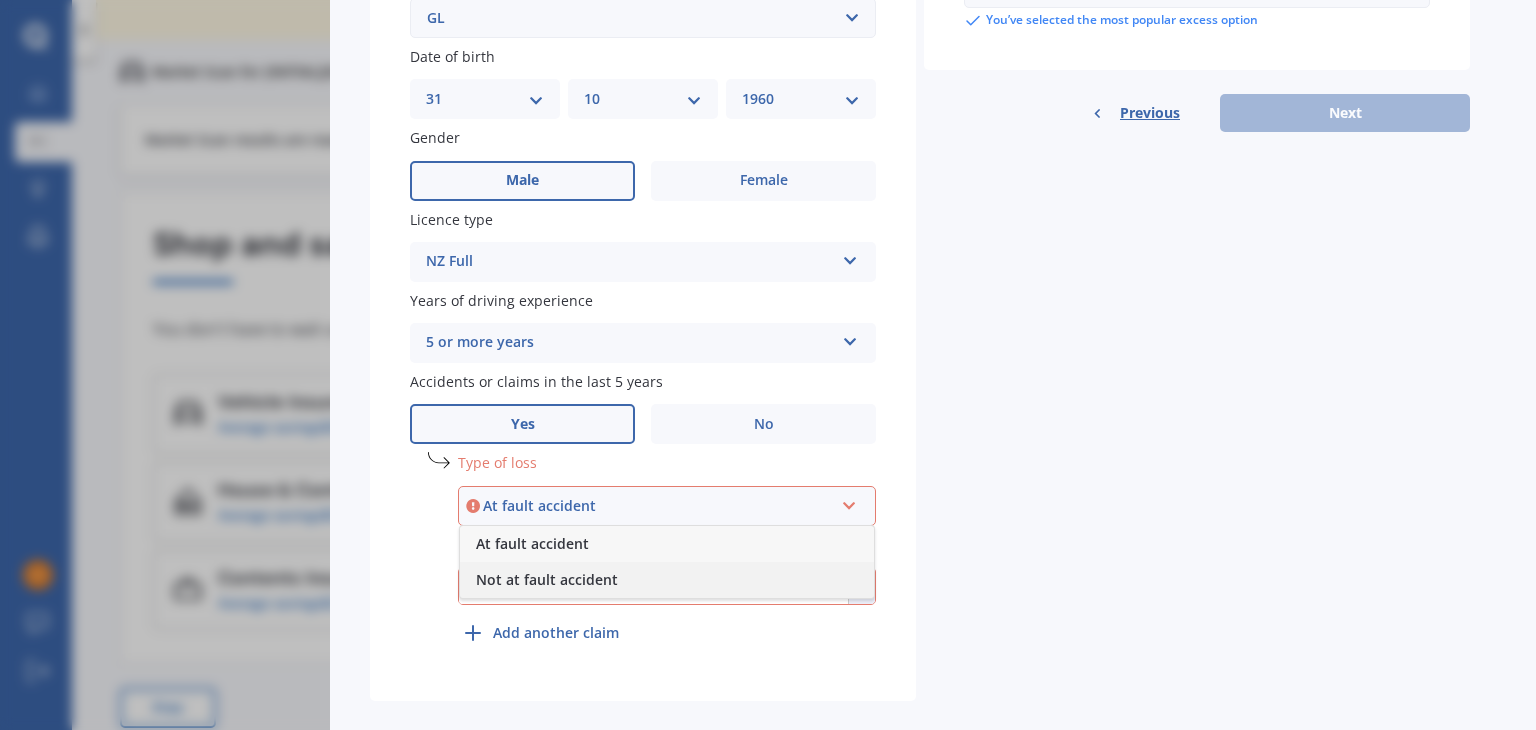 click on "Not at fault accident" at bounding box center [667, 580] 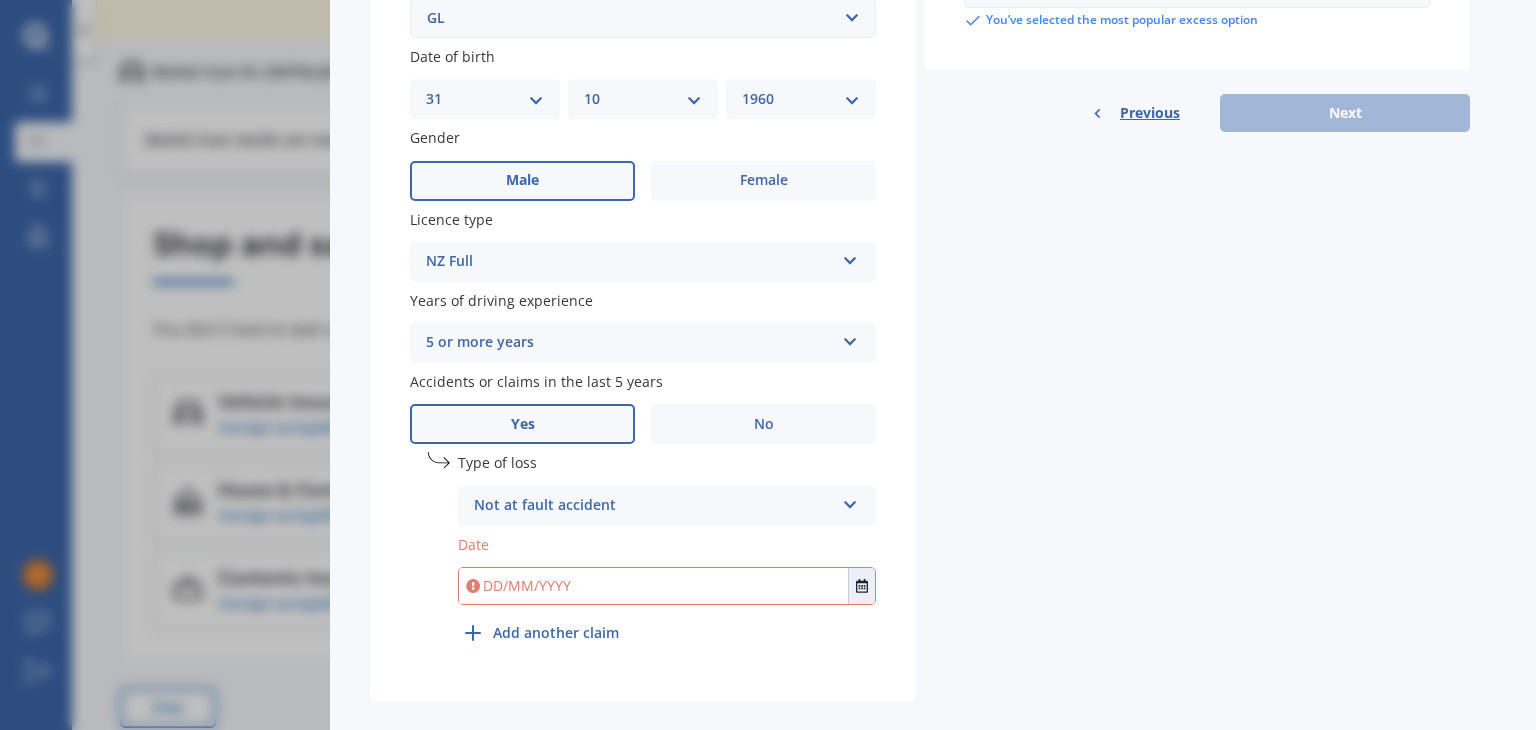 click at bounding box center [653, 586] 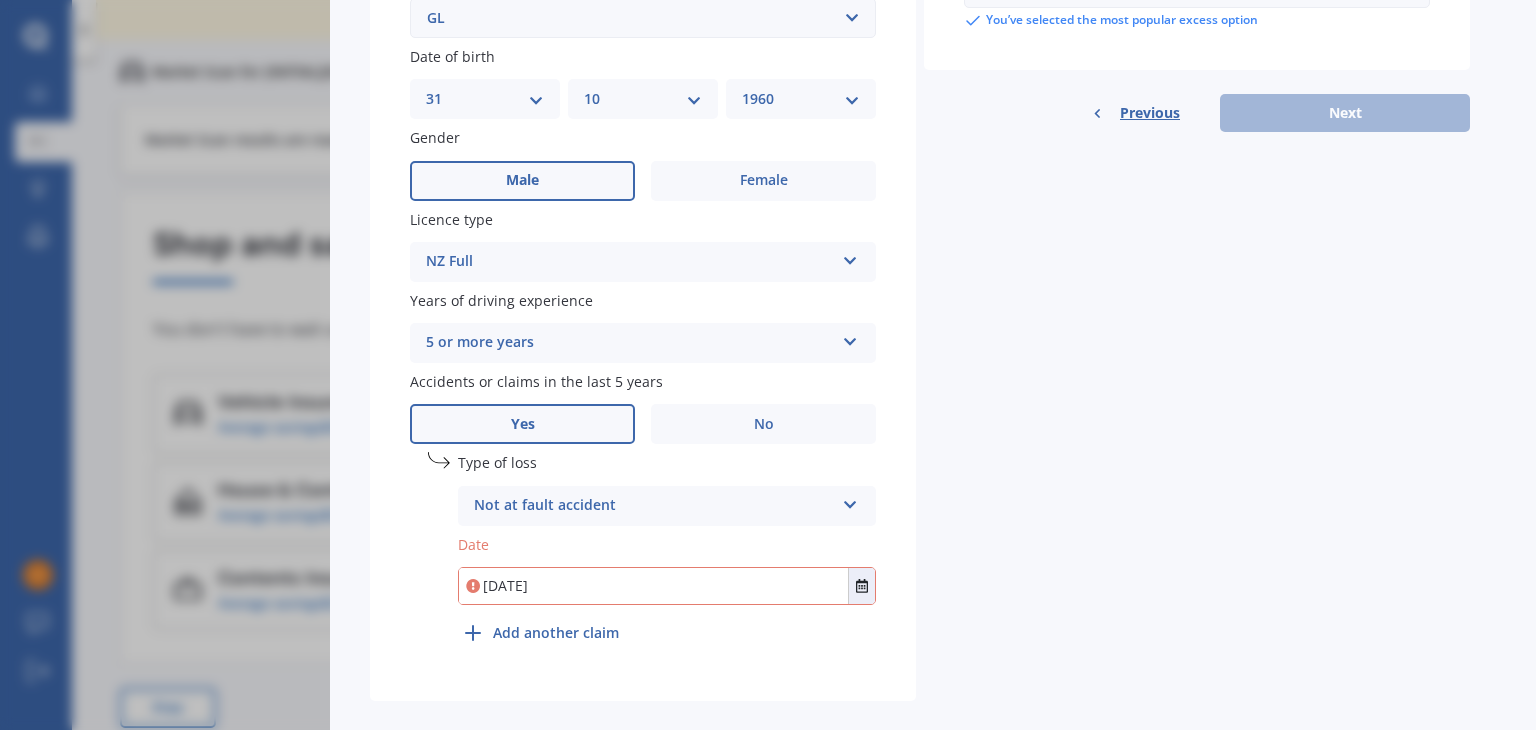 type on "[DATE]" 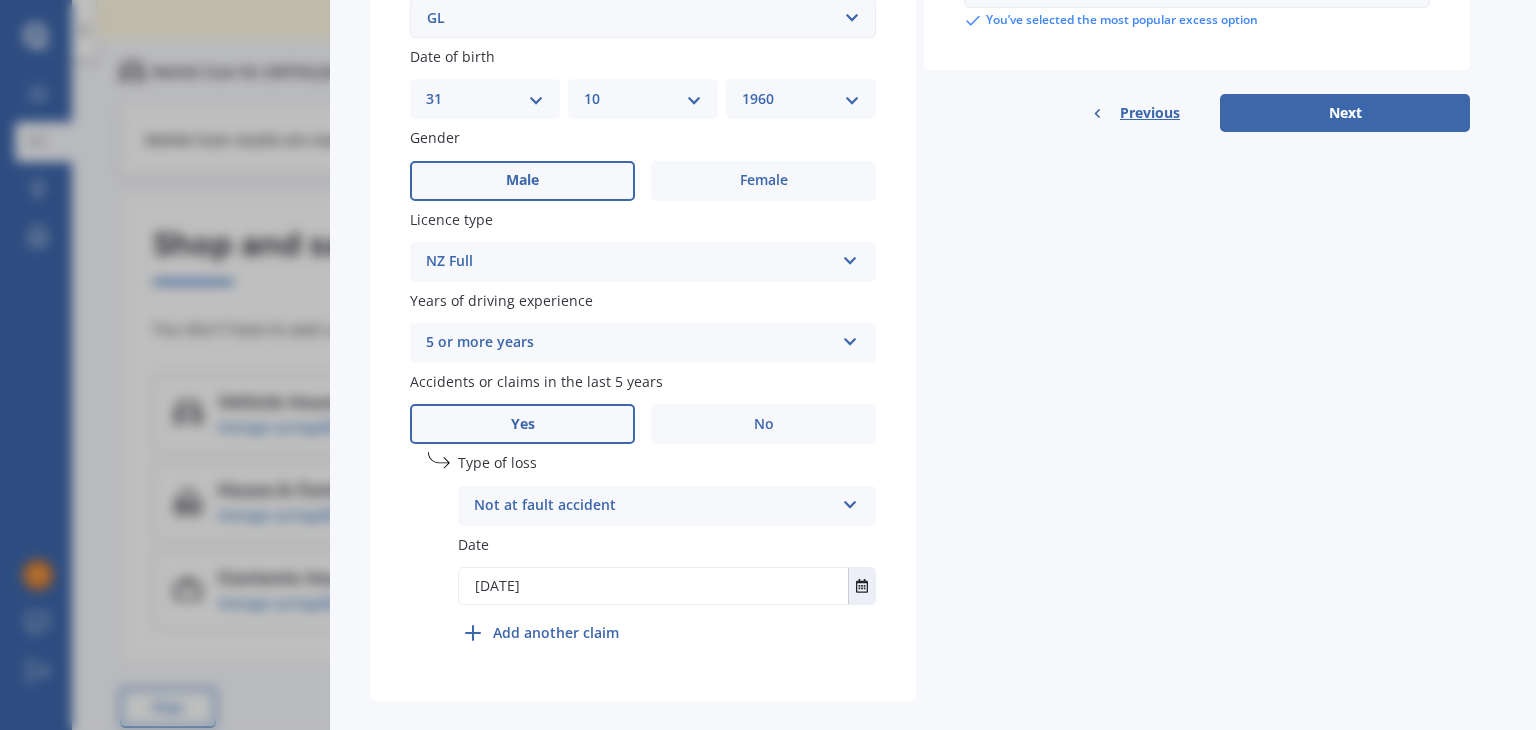 scroll, scrollTop: 0, scrollLeft: 0, axis: both 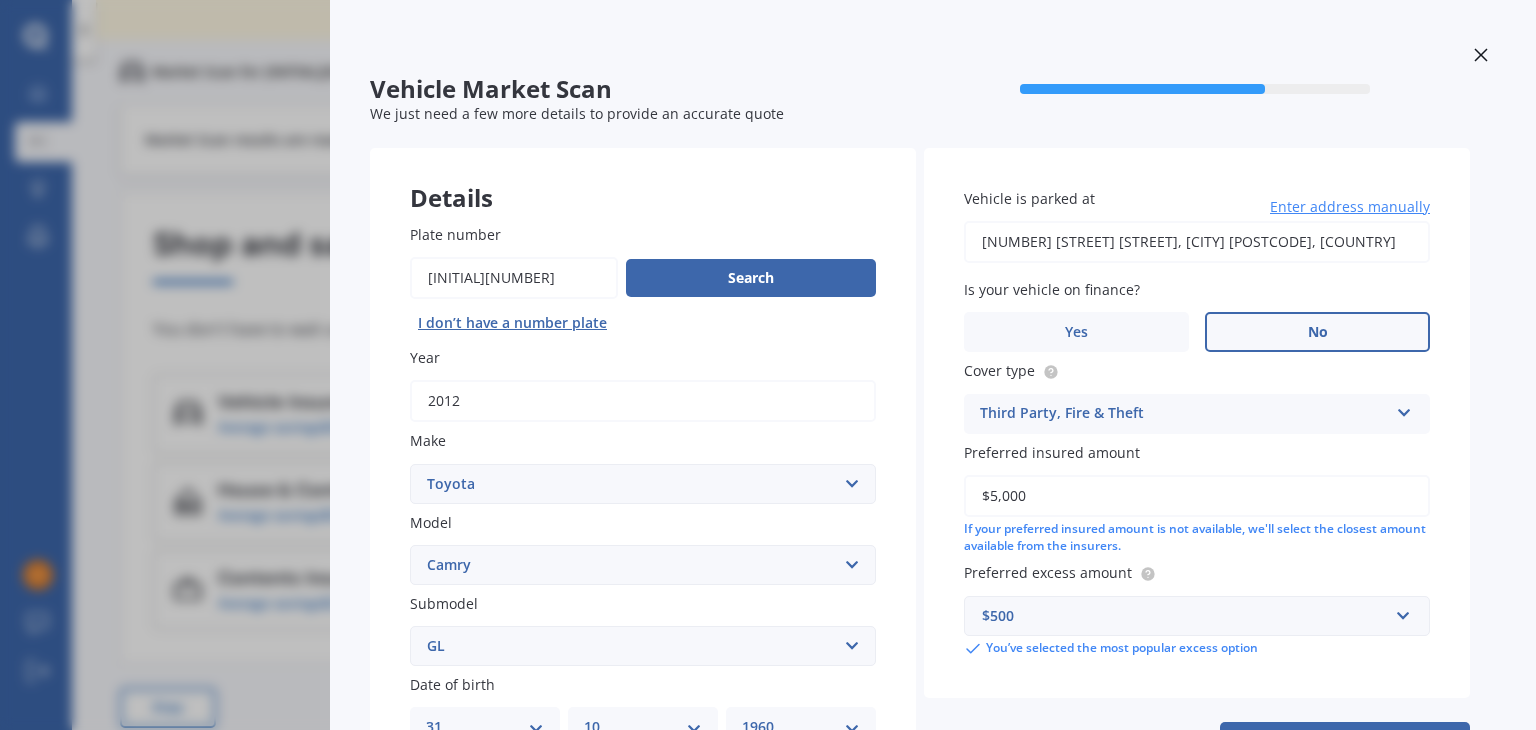 type on "[NUMBER] [STREET] [STREET], [CITY] [POSTCODE]" 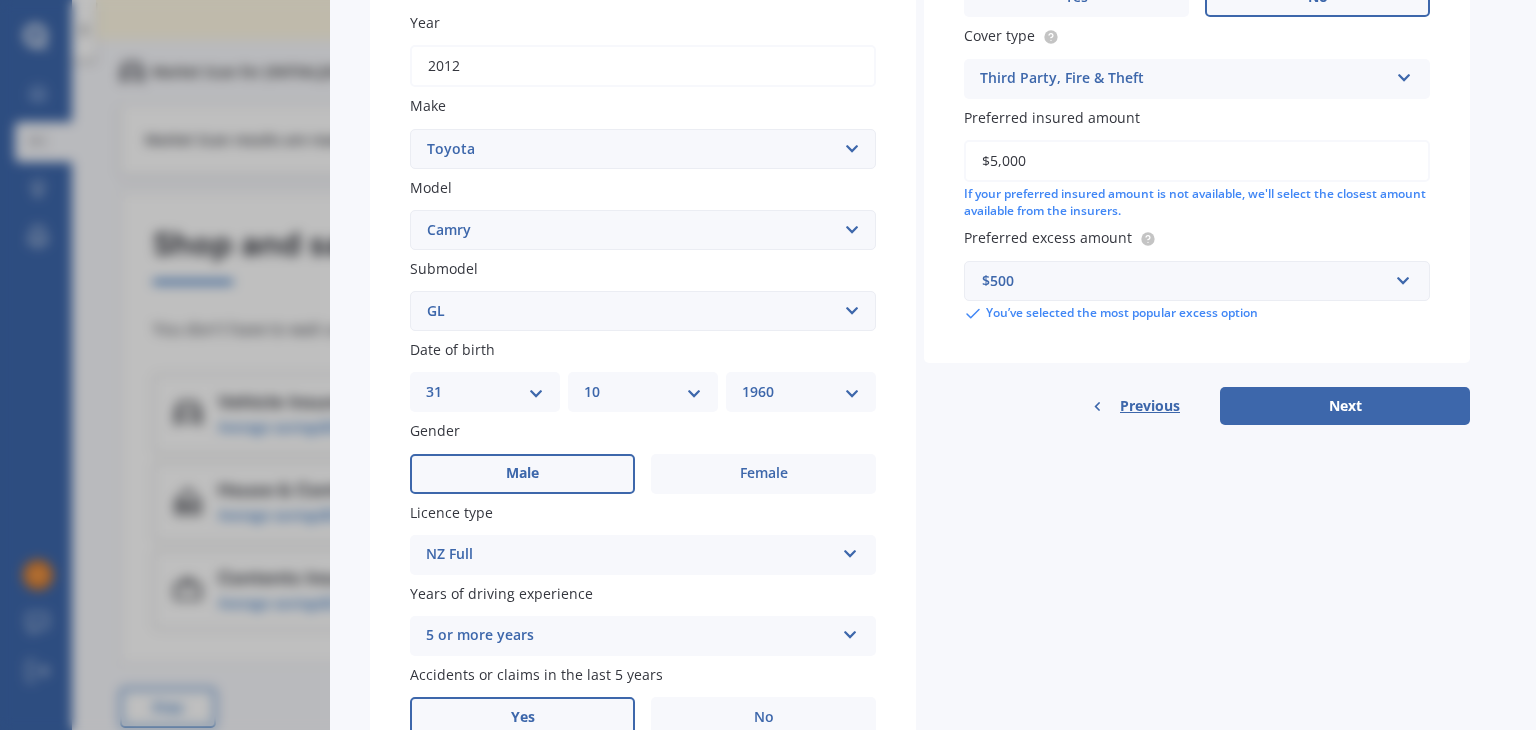 scroll, scrollTop: 336, scrollLeft: 0, axis: vertical 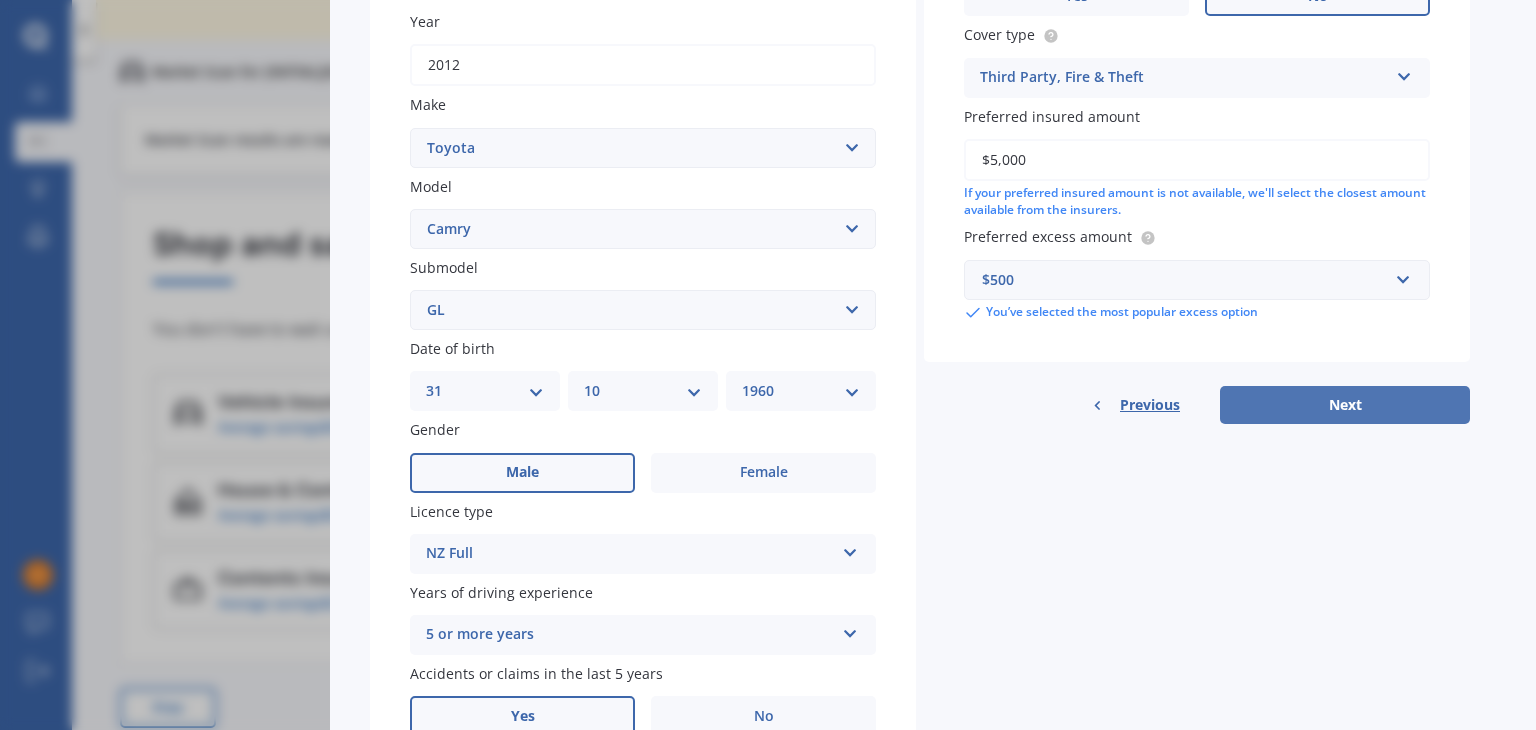 click on "Next" at bounding box center [1345, 405] 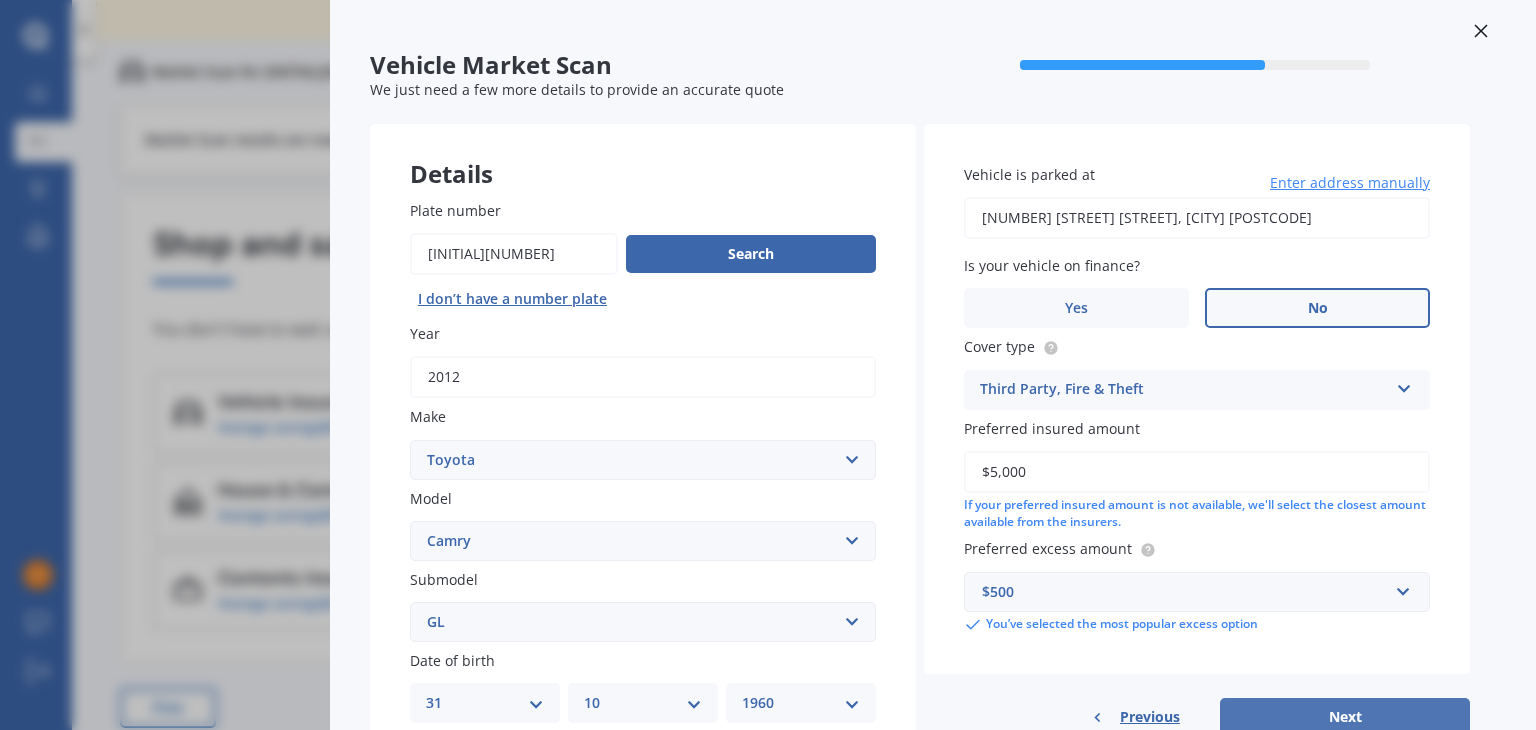 select on "31" 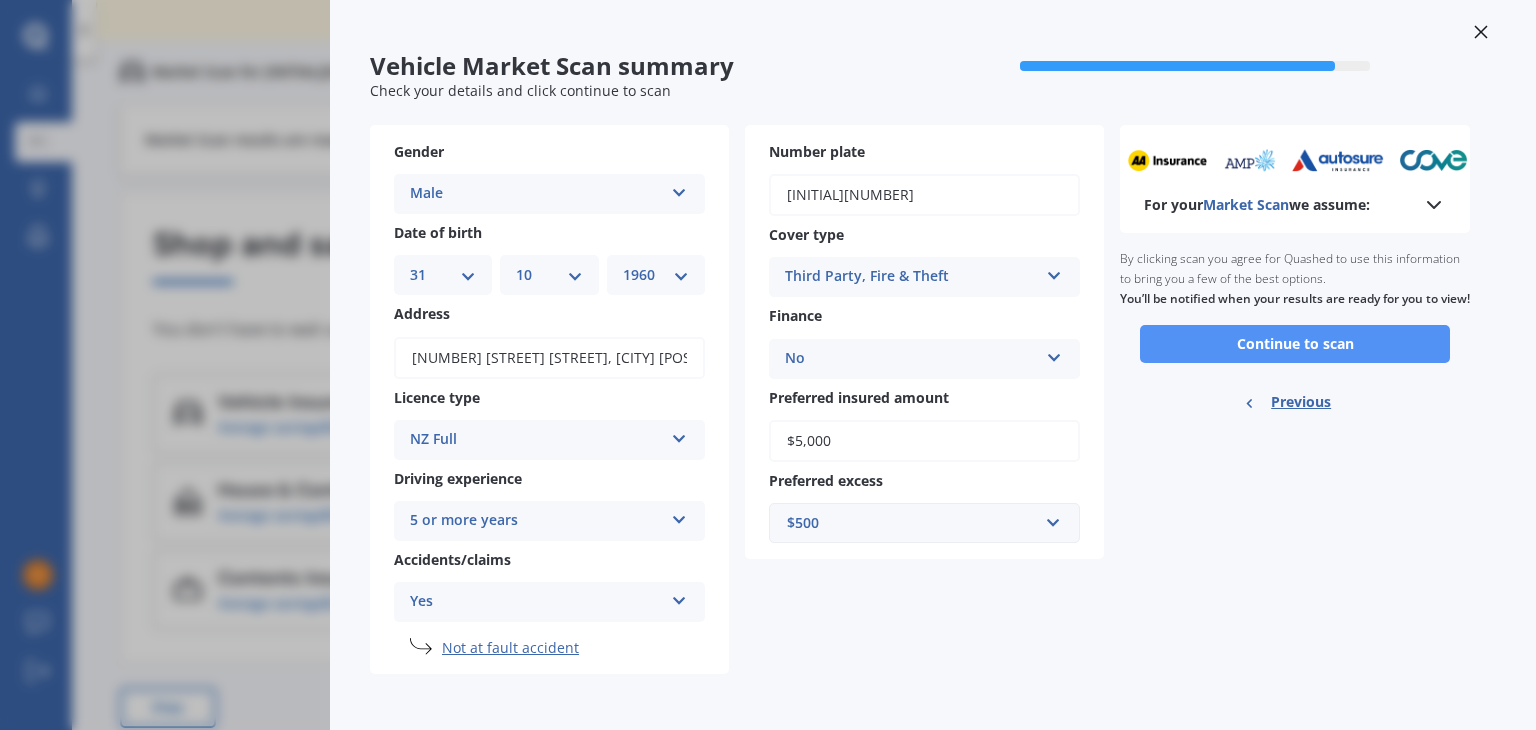 click on "Continue to scan" at bounding box center [1295, 344] 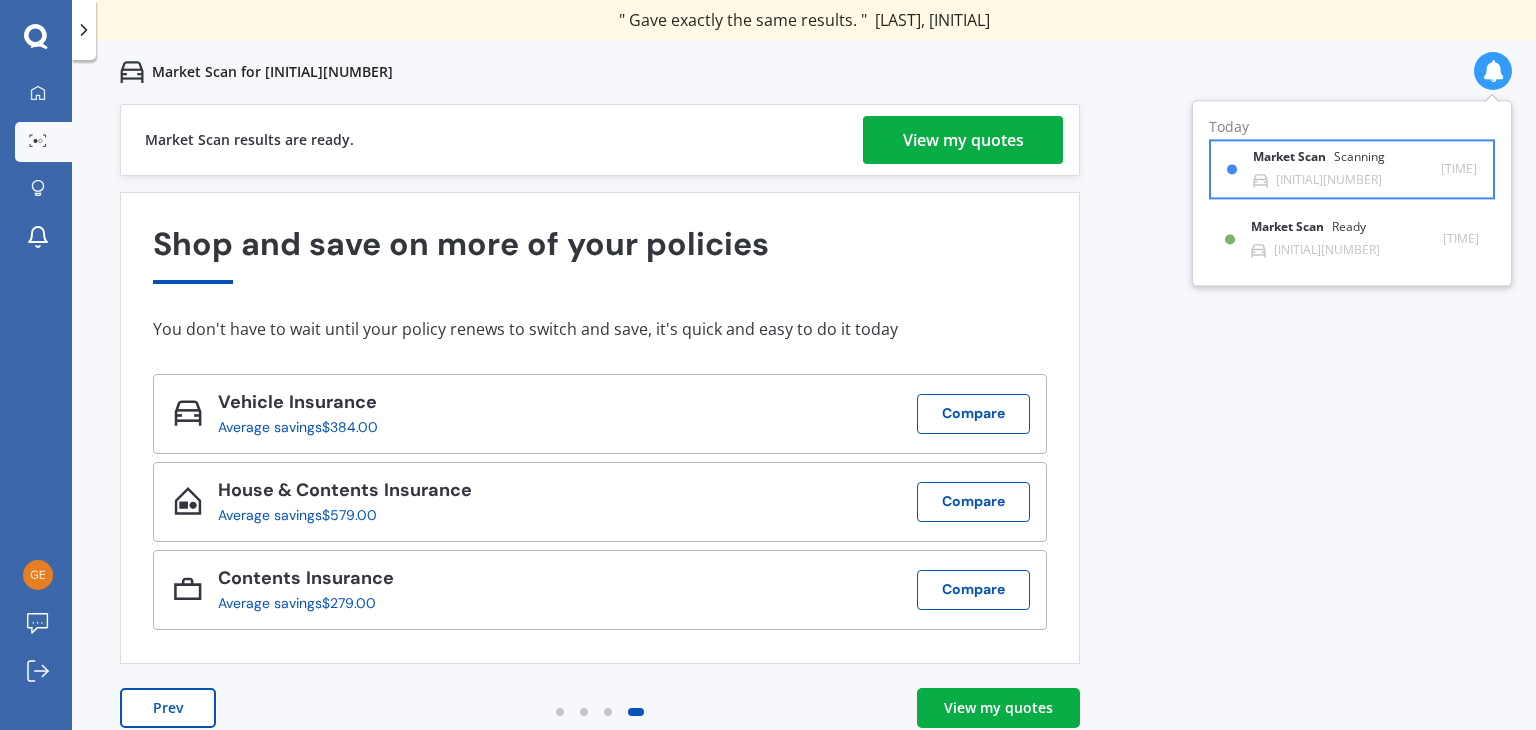 click on "Market Scan Scanning" at bounding box center (1331, 162) 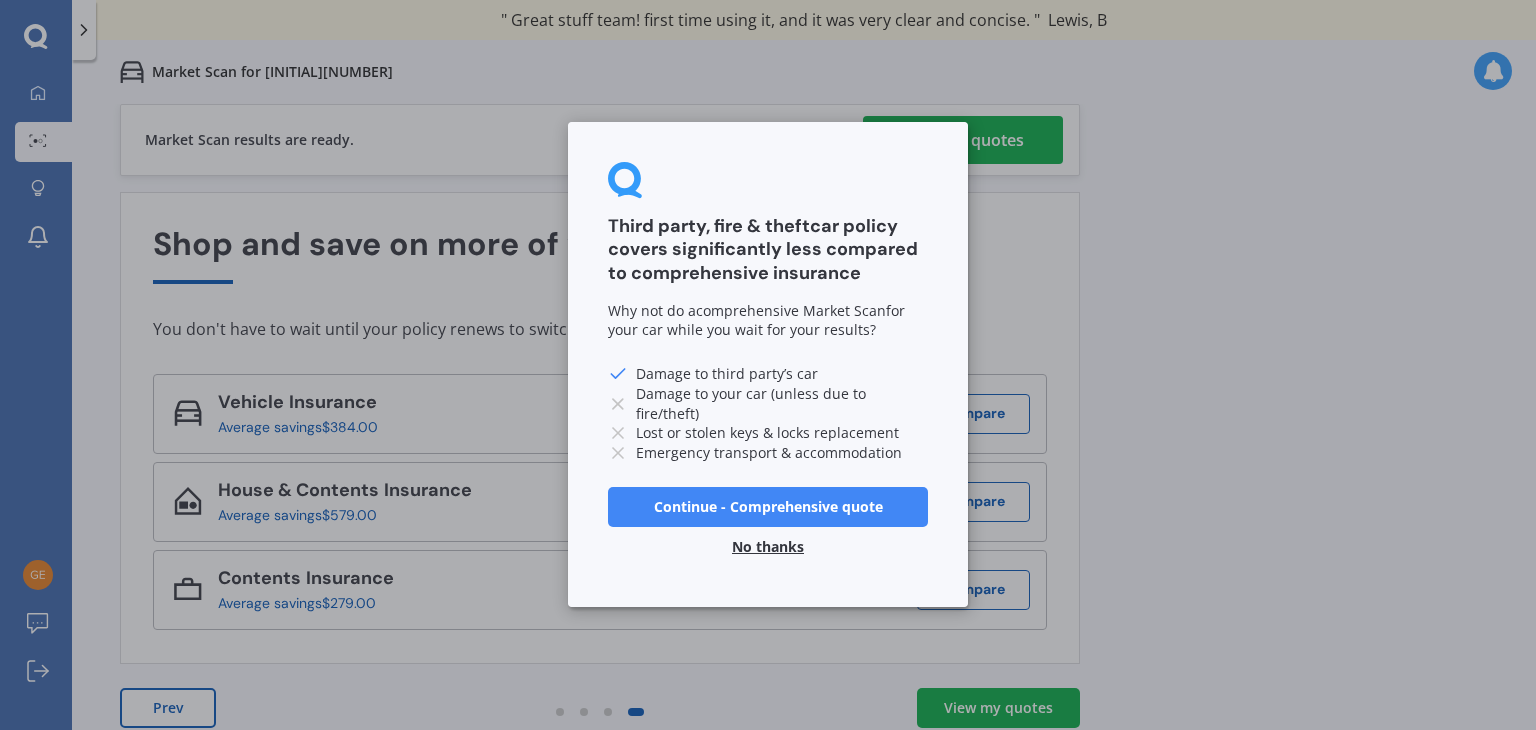 click on "No thanks" at bounding box center (768, 548) 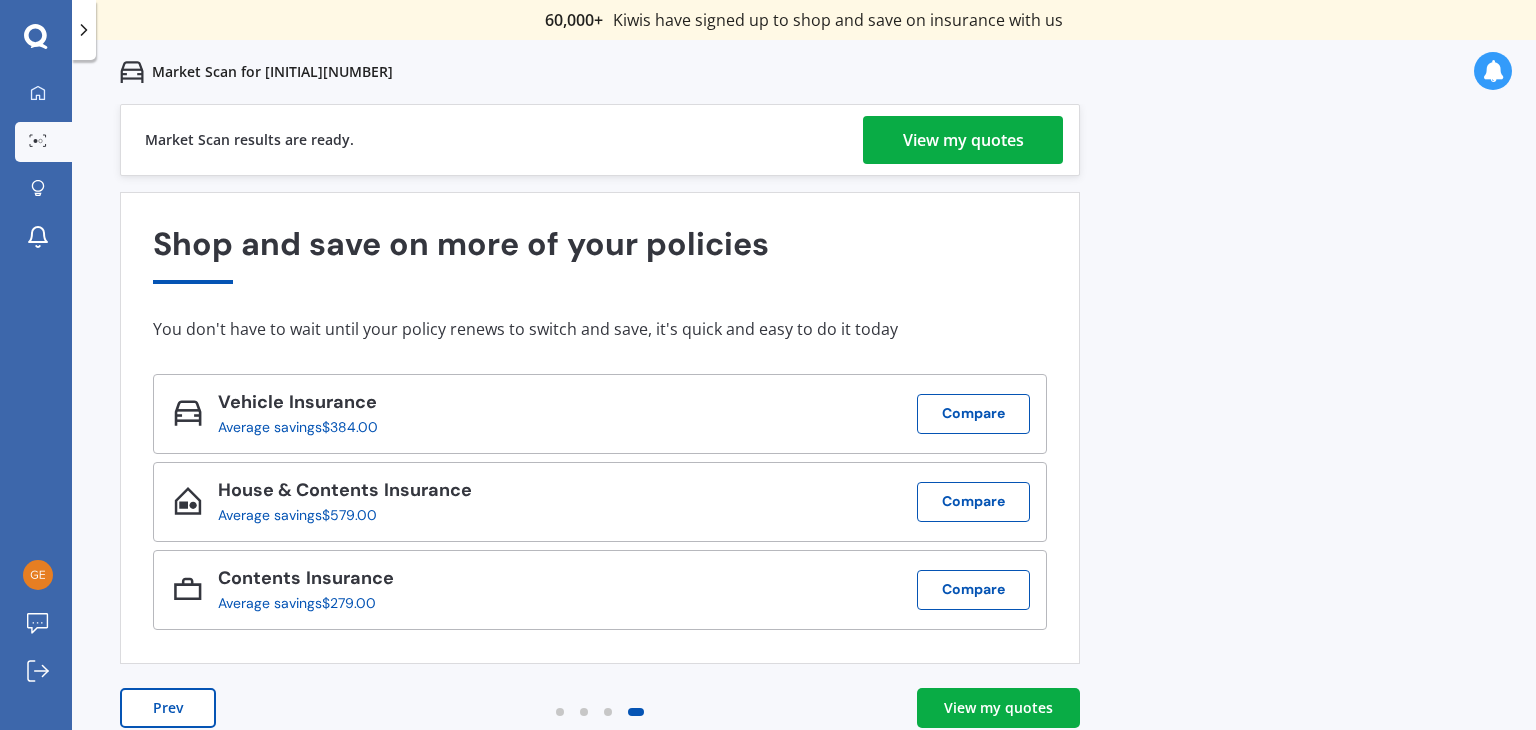 click on "View my quotes" at bounding box center [963, 140] 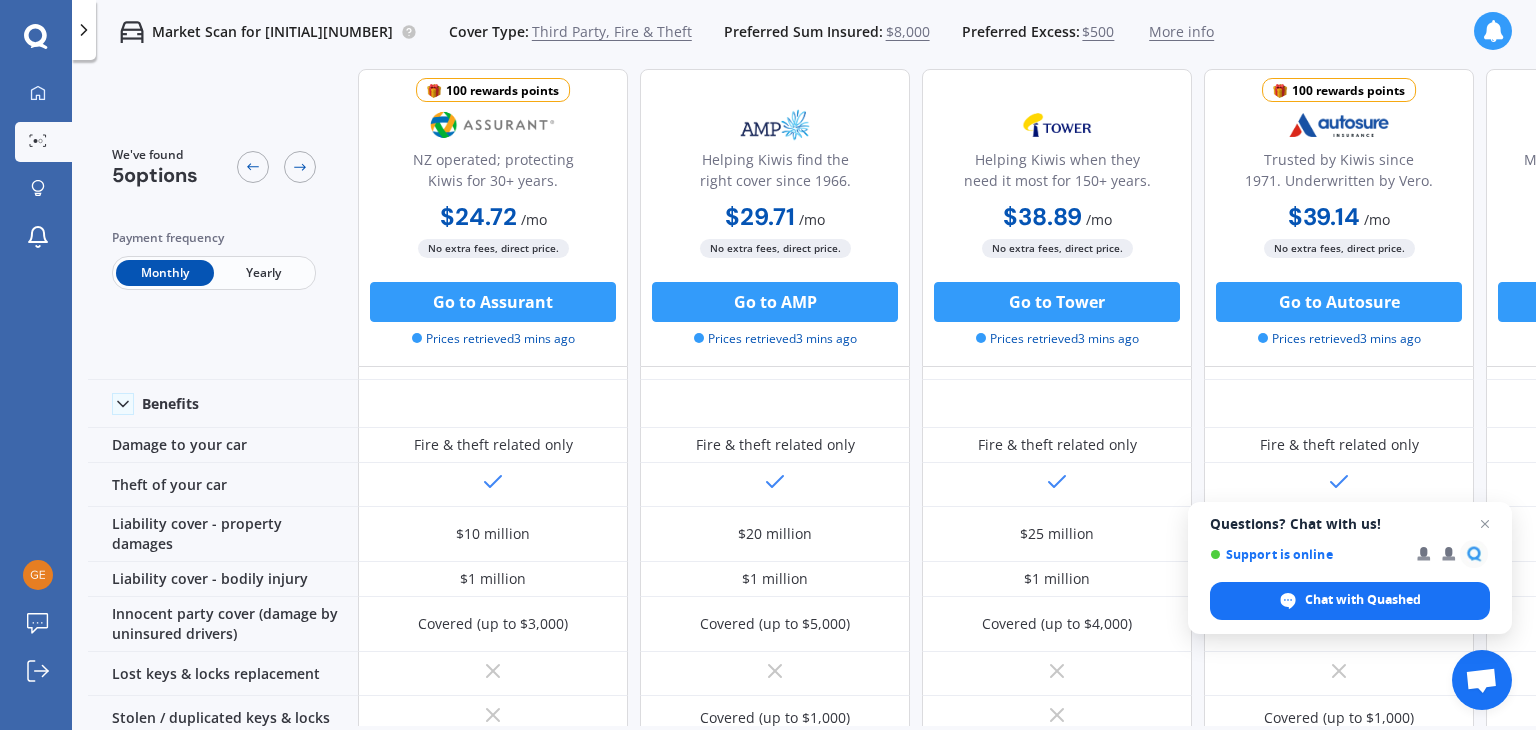 scroll, scrollTop: 0, scrollLeft: 0, axis: both 